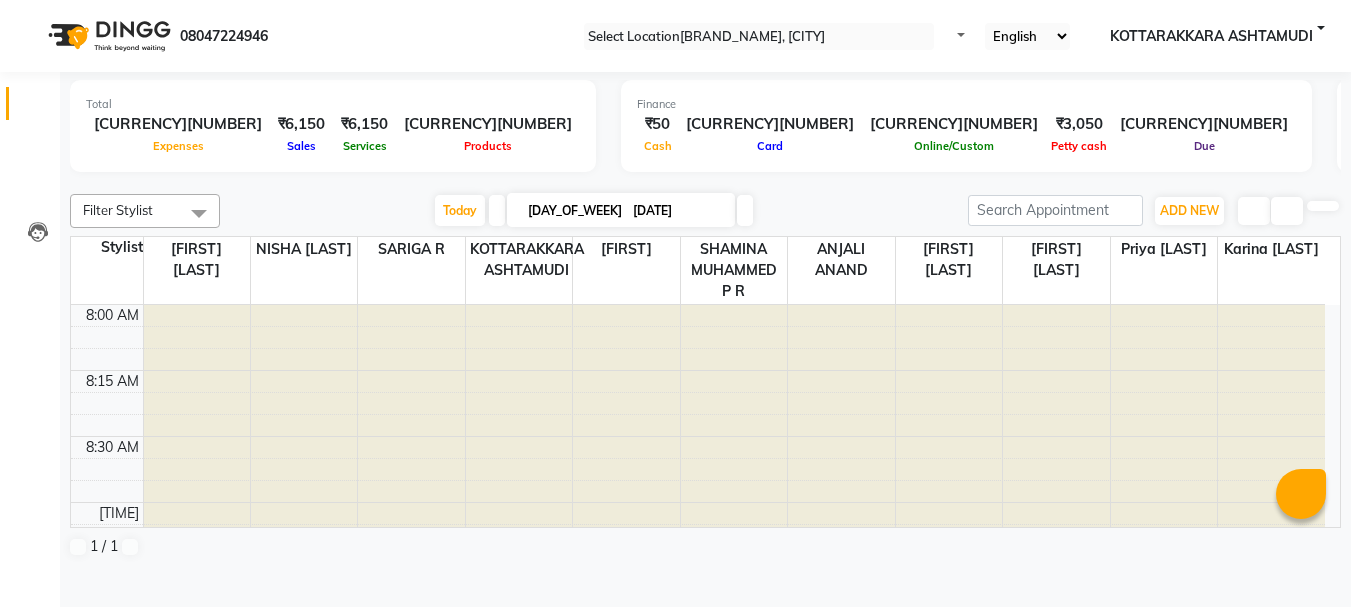 scroll, scrollTop: 0, scrollLeft: 0, axis: both 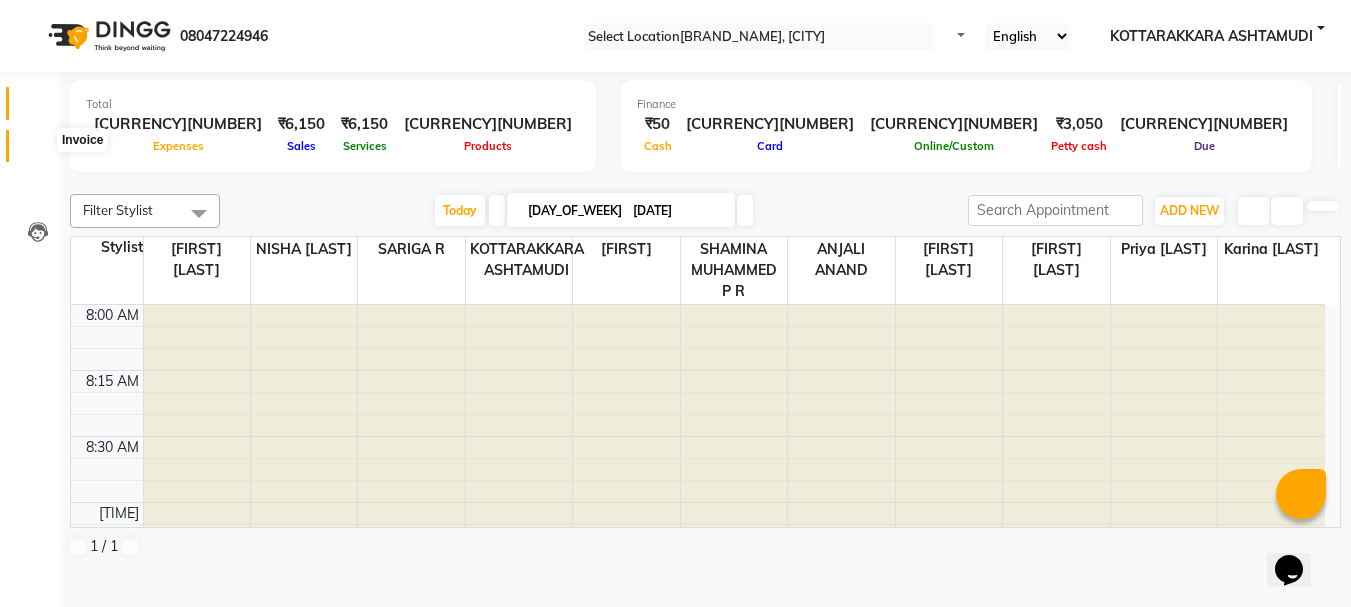 click at bounding box center (38, 151) 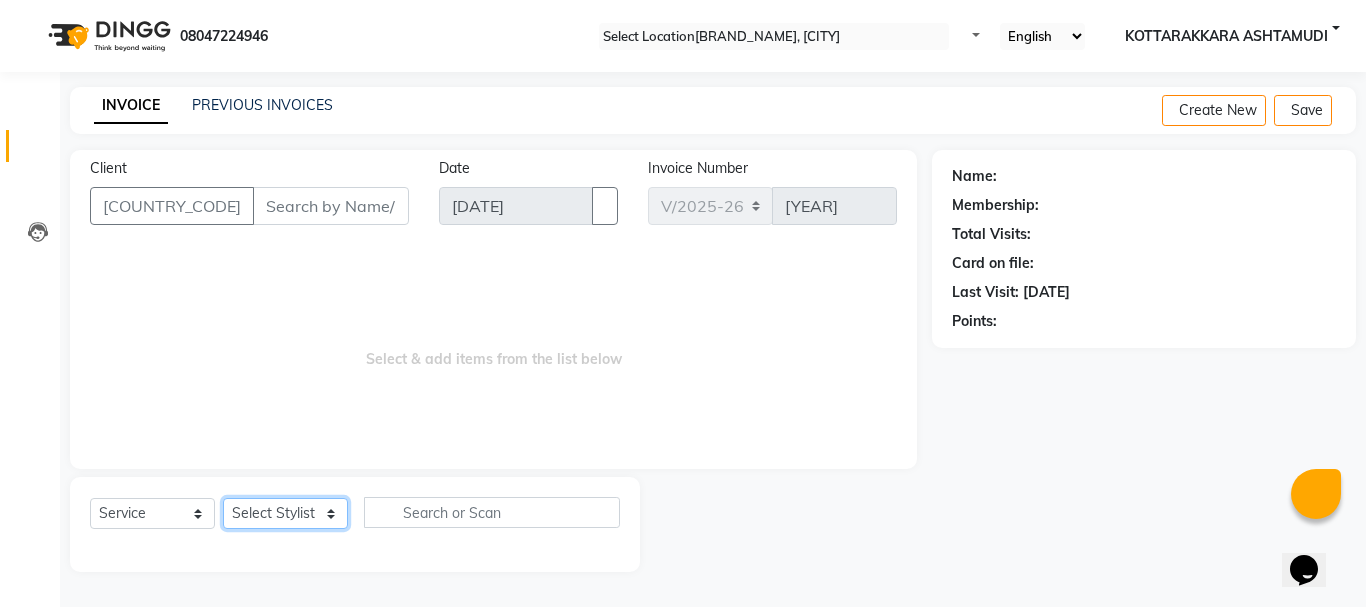 click on "Select Stylist" at bounding box center [285, 513] 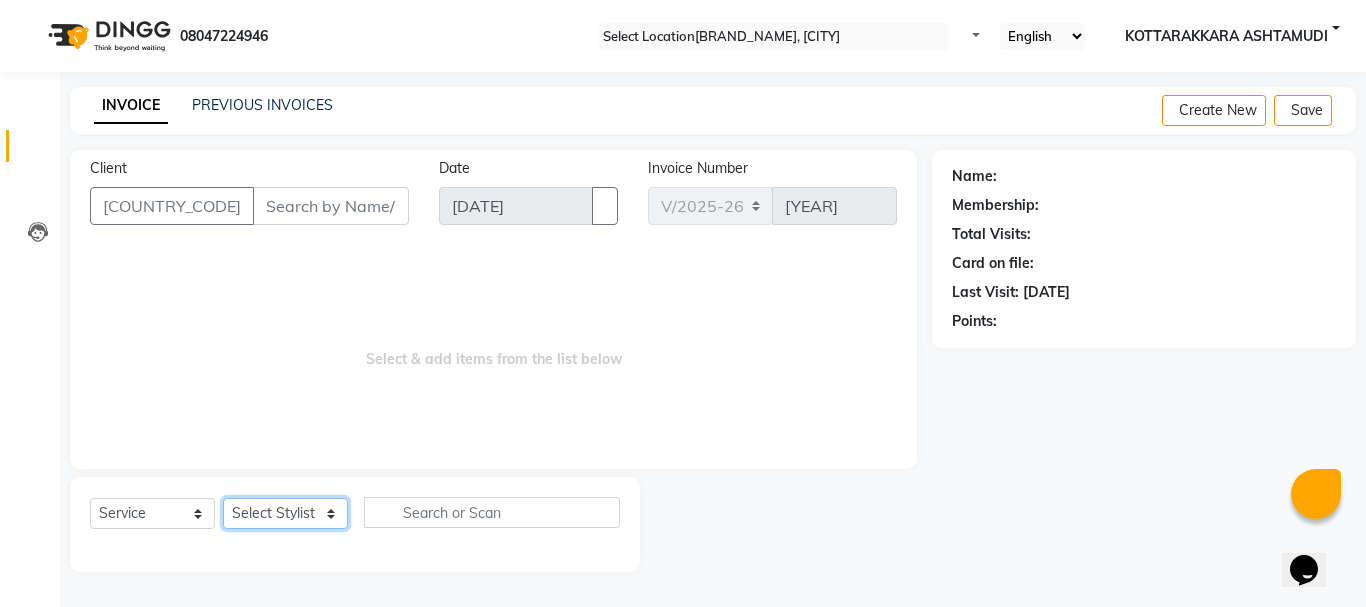 select on "49591" 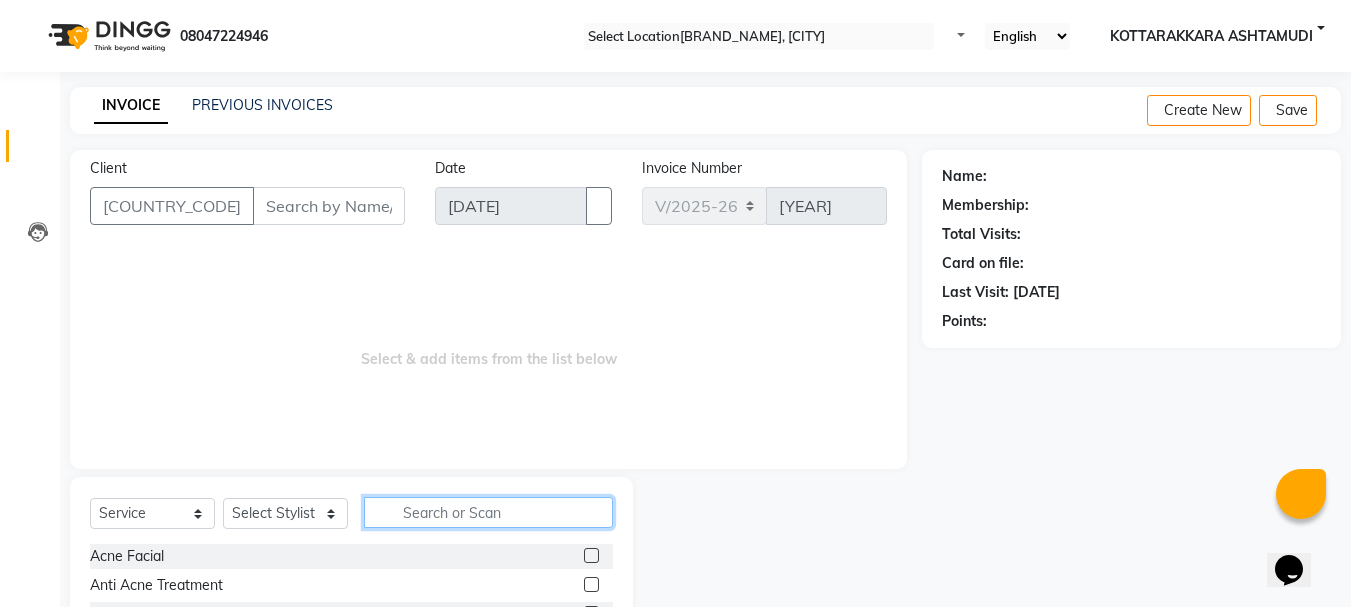 click at bounding box center [488, 512] 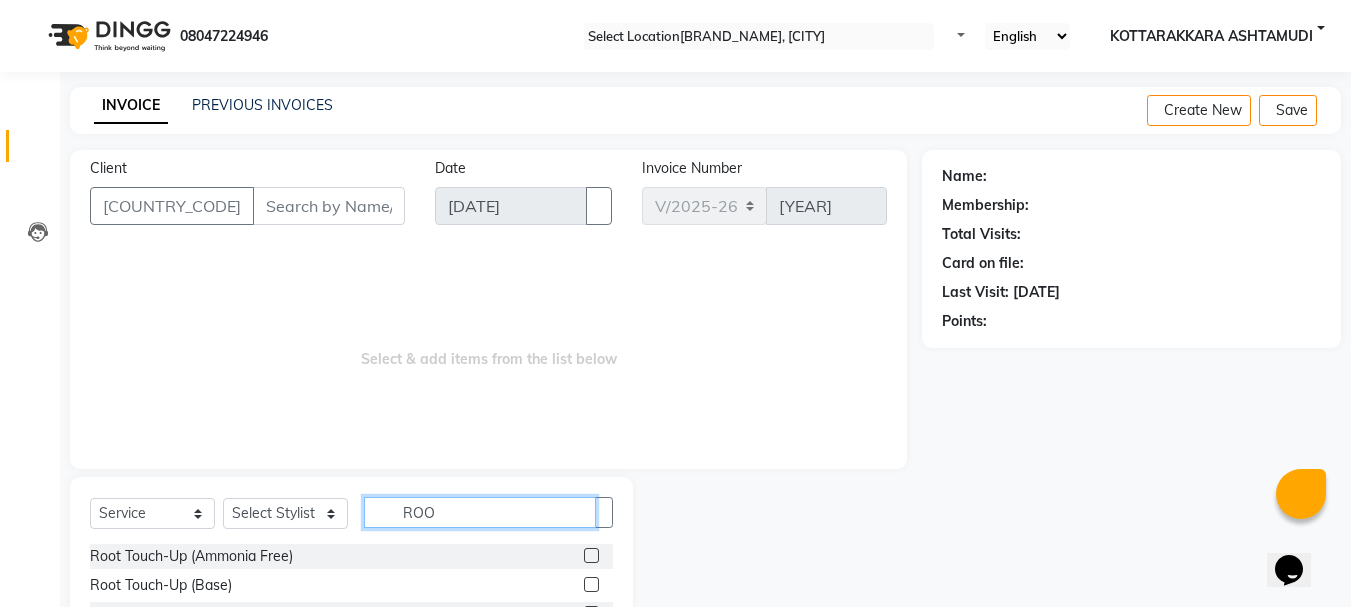 scroll, scrollTop: 110, scrollLeft: 0, axis: vertical 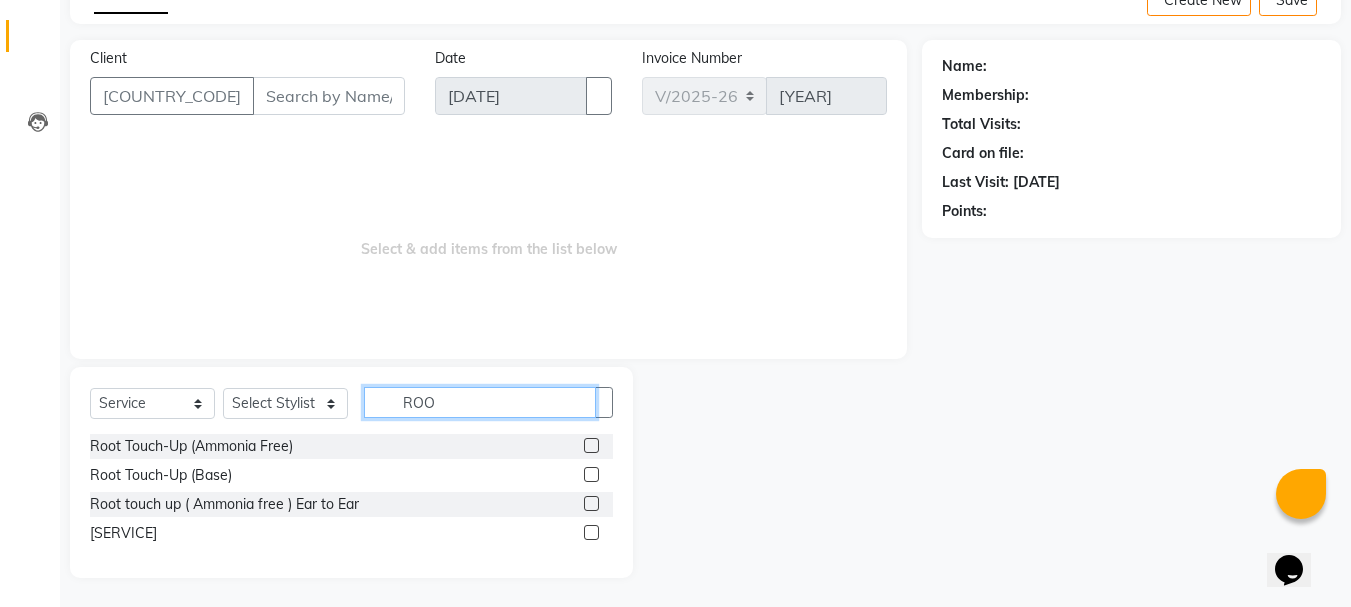 type on "ROO" 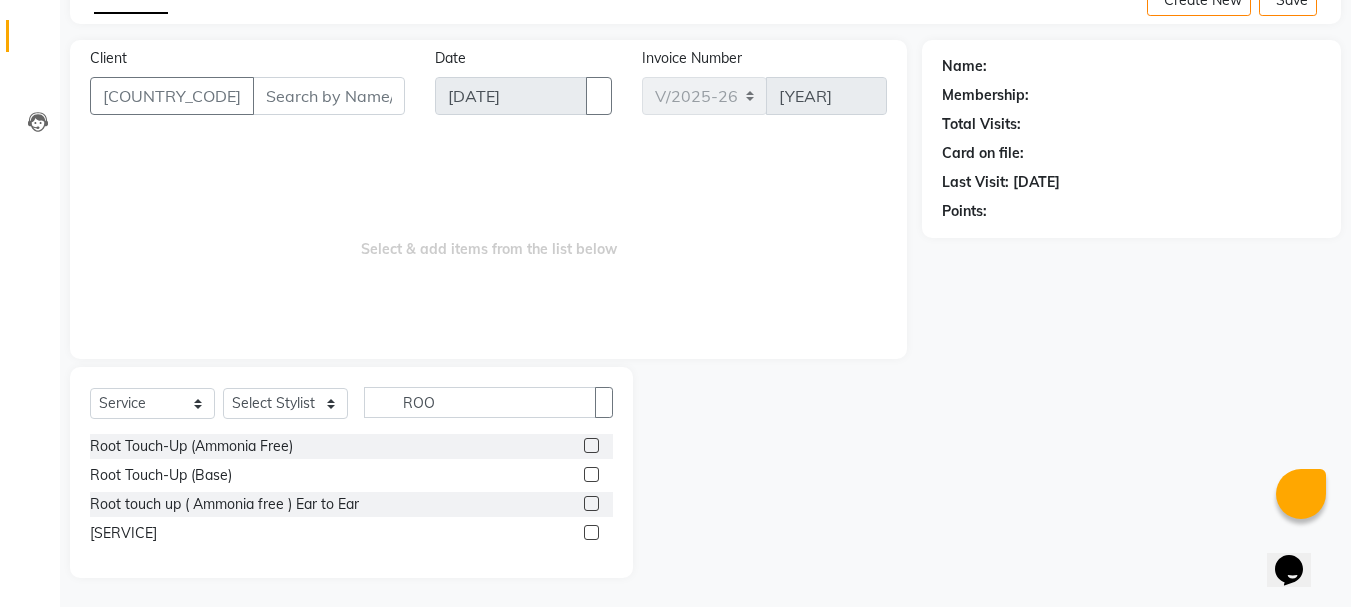 click at bounding box center [591, 503] 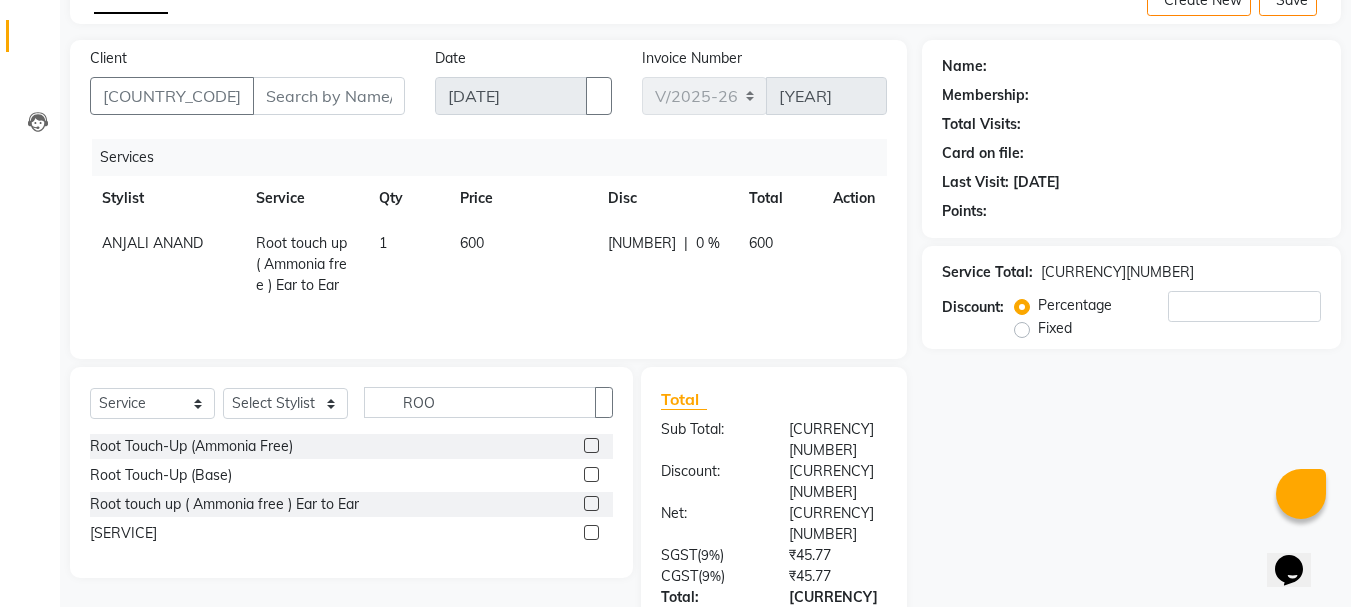 click at bounding box center [591, 532] 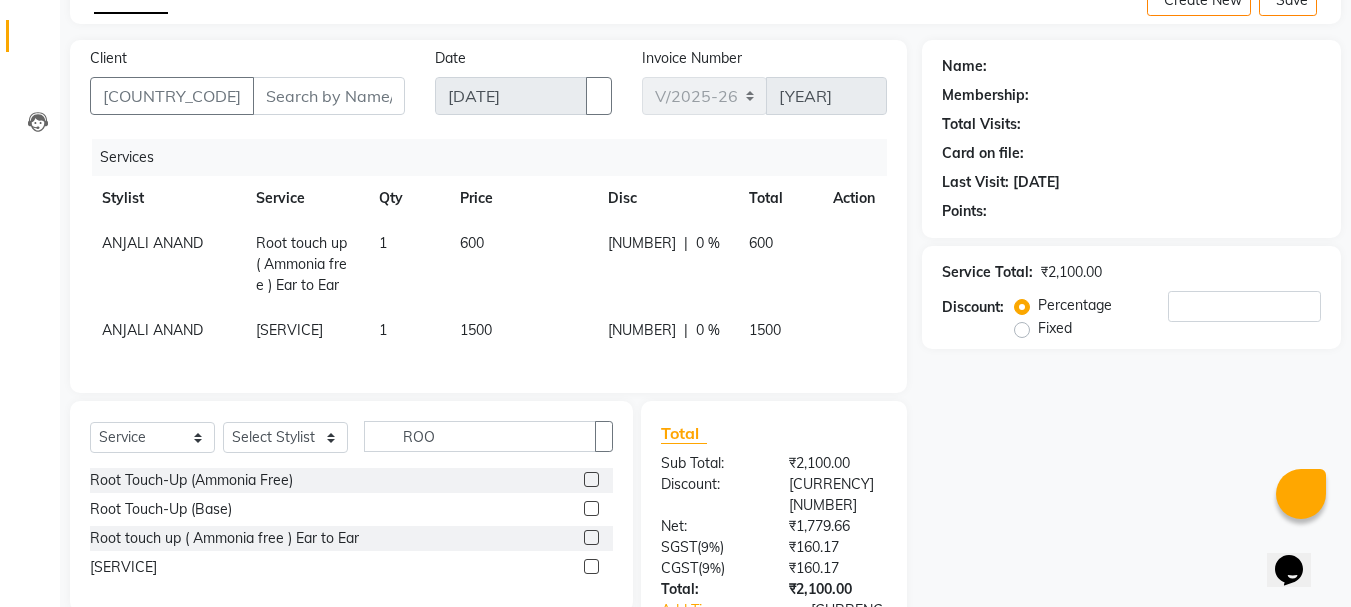 scroll, scrollTop: 210, scrollLeft: 0, axis: vertical 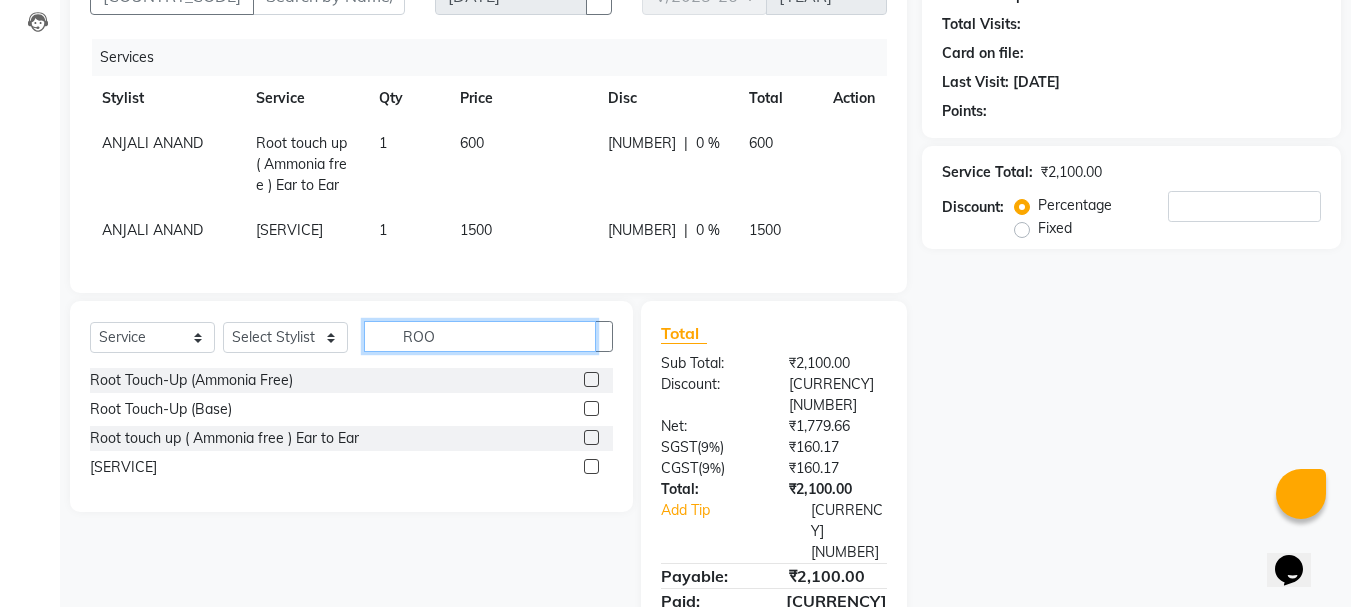 click on "ROO" at bounding box center [480, 336] 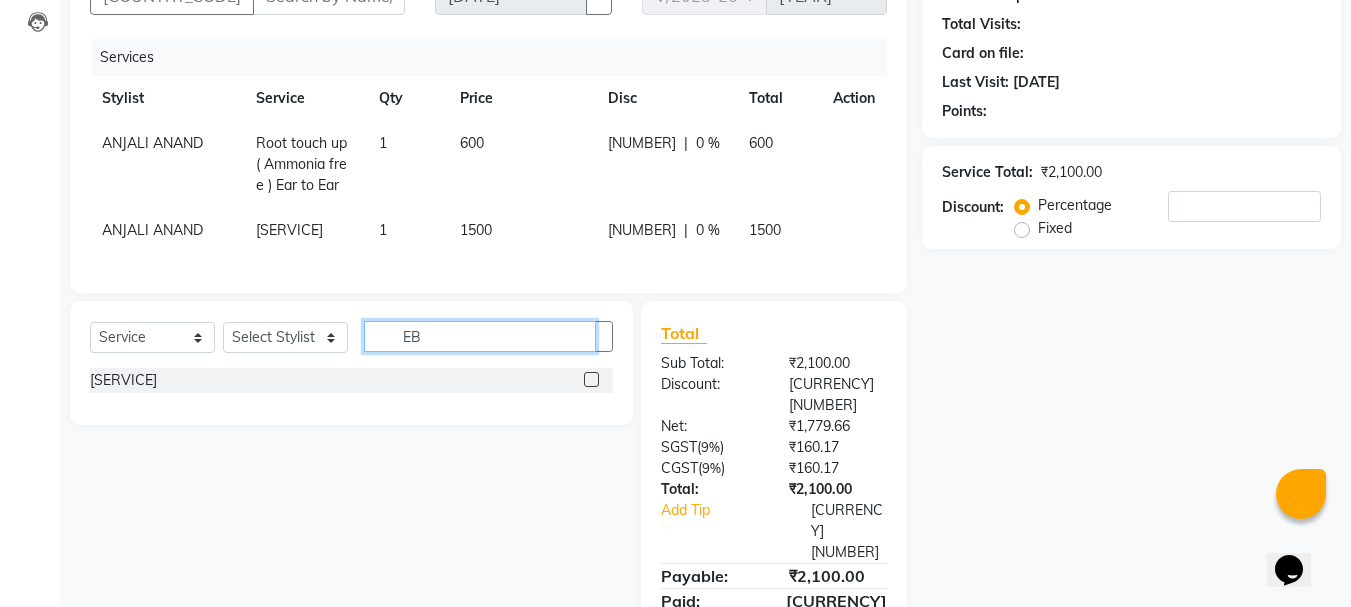 type on "EB" 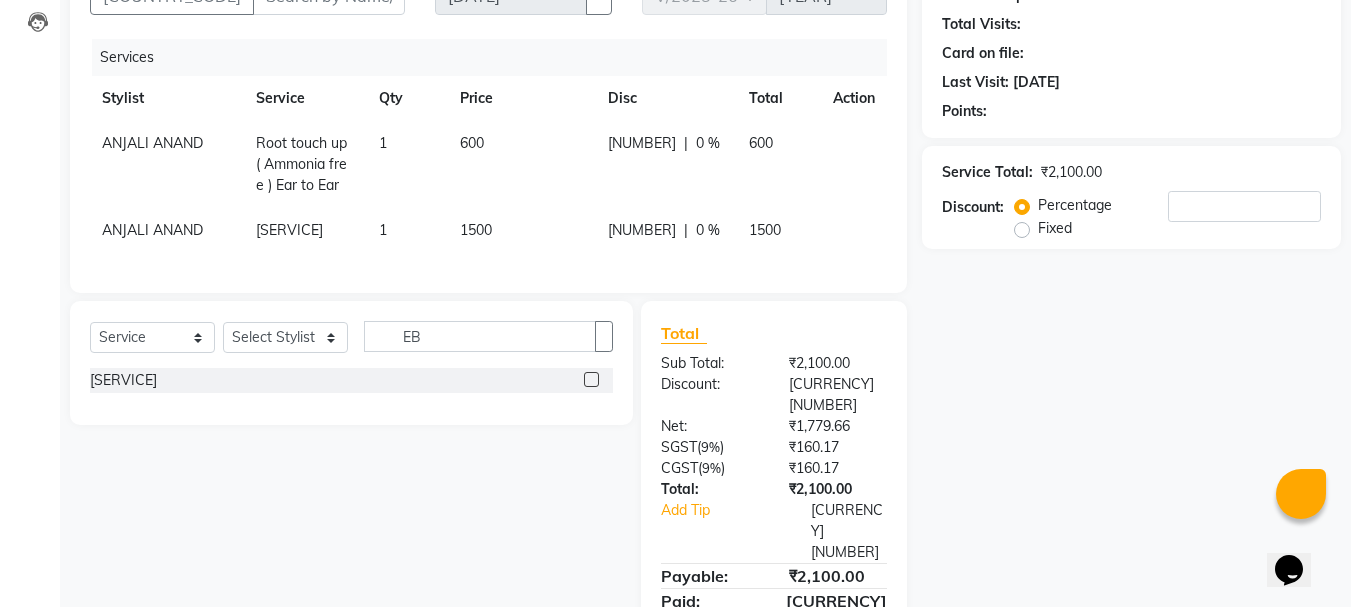 click at bounding box center [591, 379] 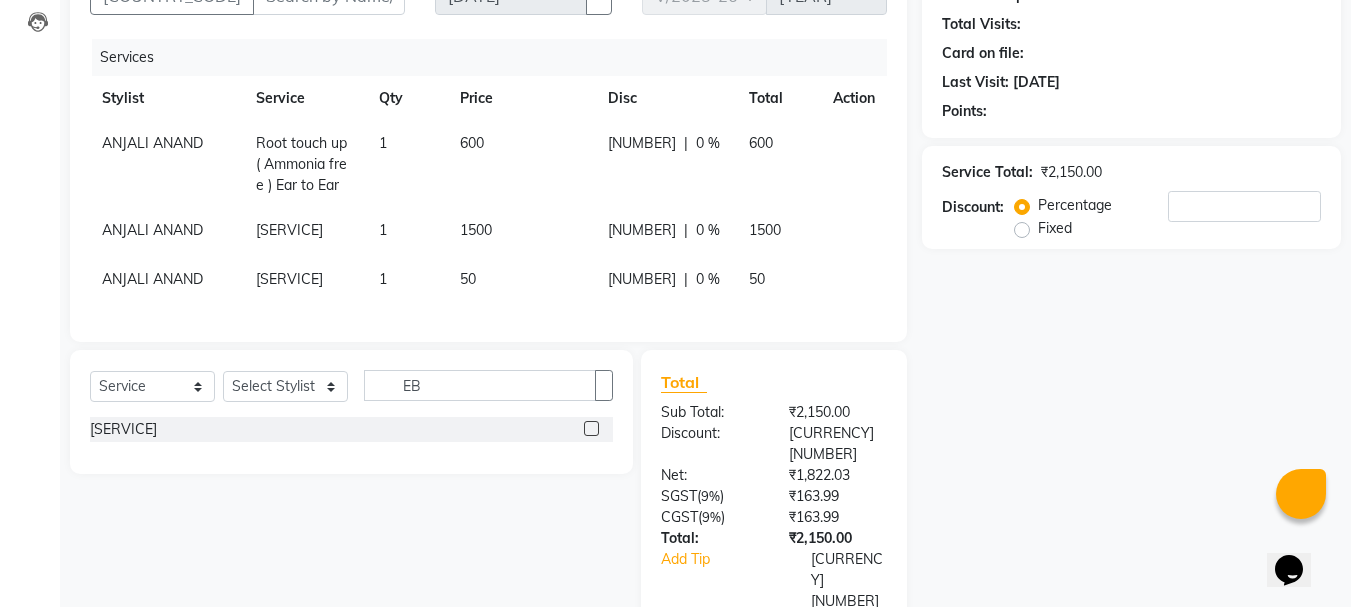 scroll, scrollTop: 10, scrollLeft: 0, axis: vertical 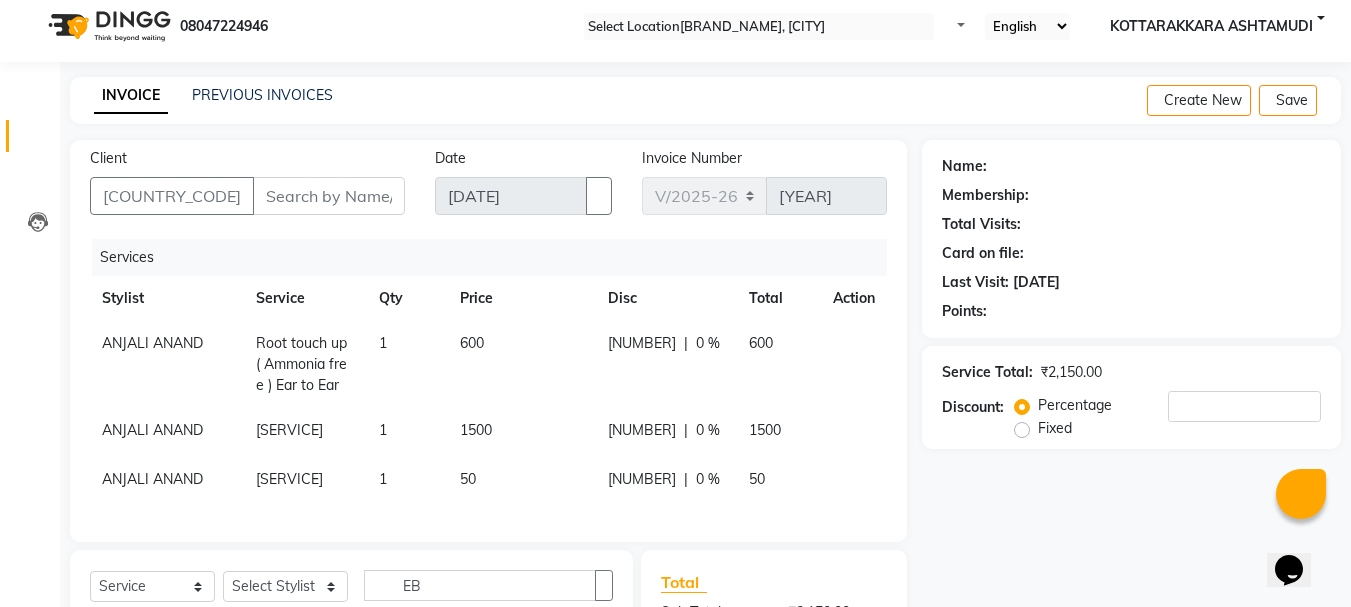 click at bounding box center [841, 345] 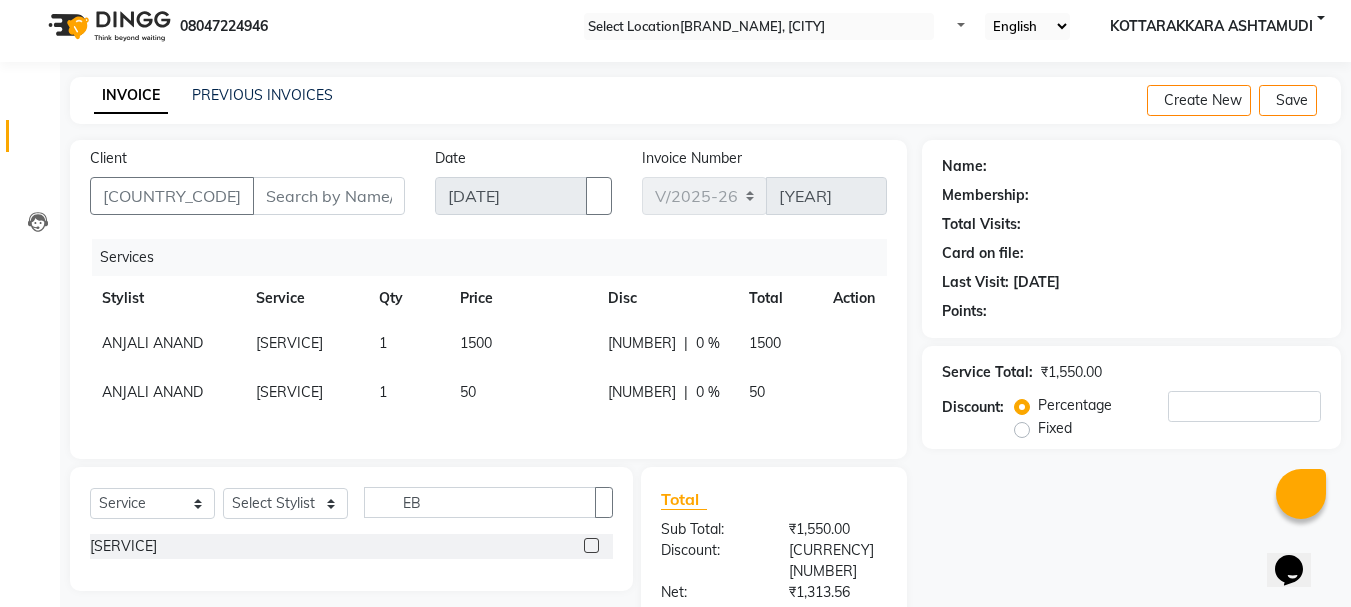 scroll, scrollTop: 280, scrollLeft: 0, axis: vertical 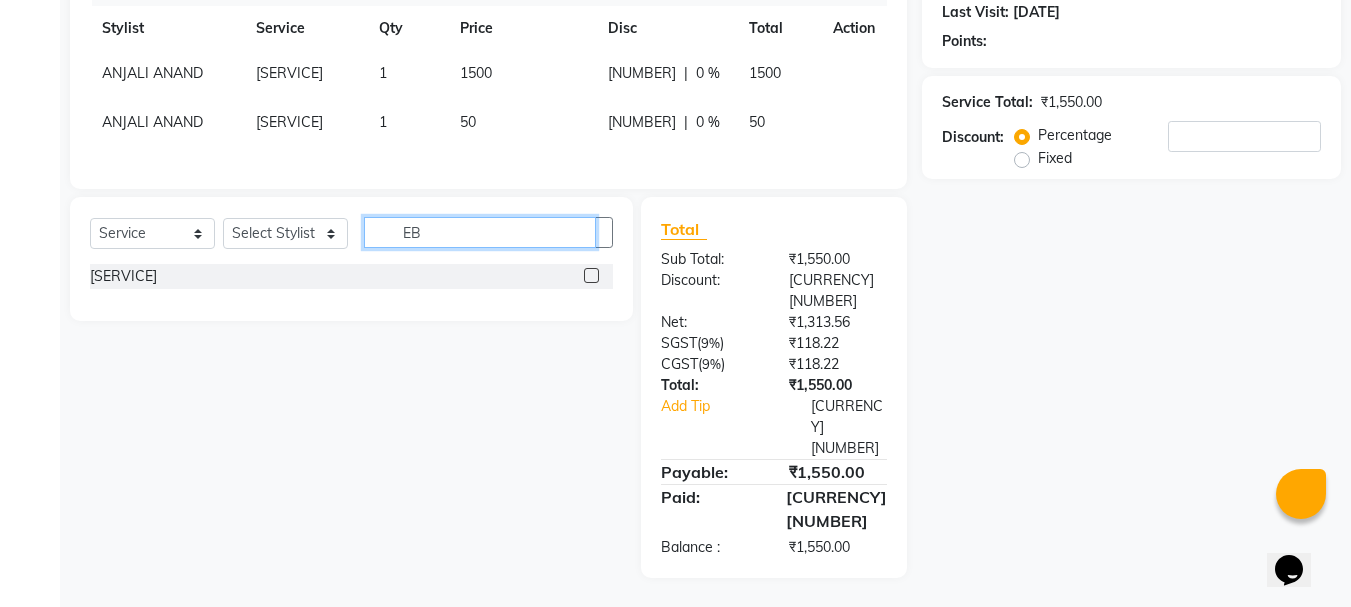 click on "EB" at bounding box center [480, 232] 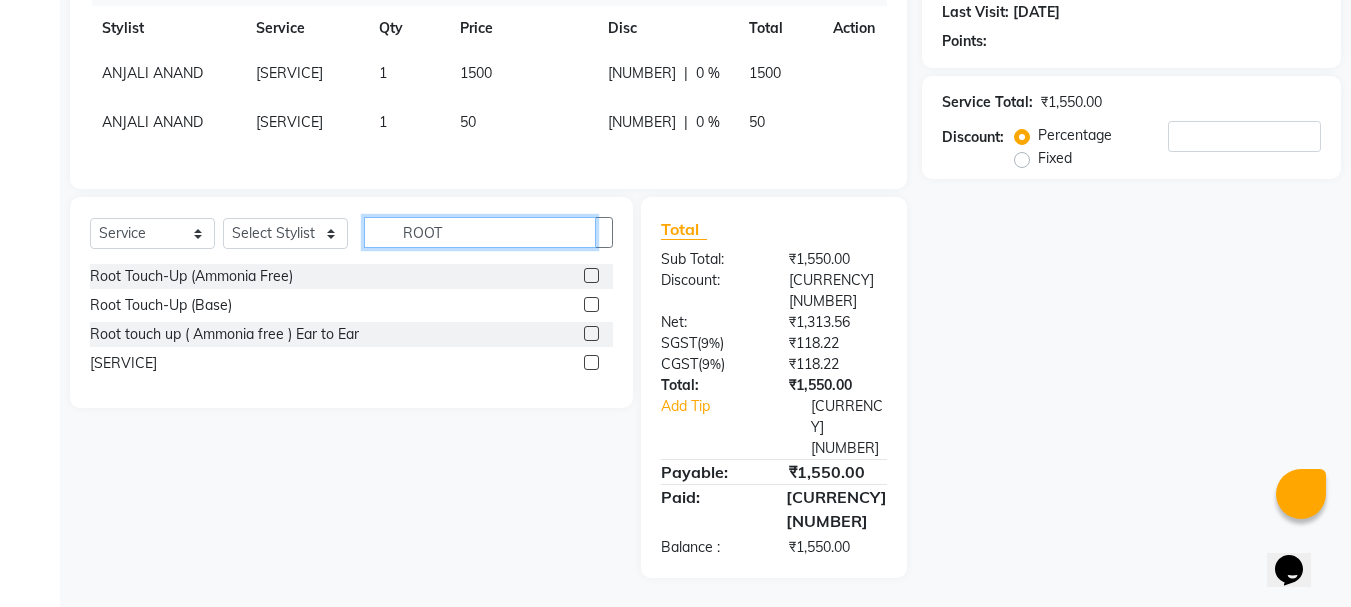 type on "ROOT" 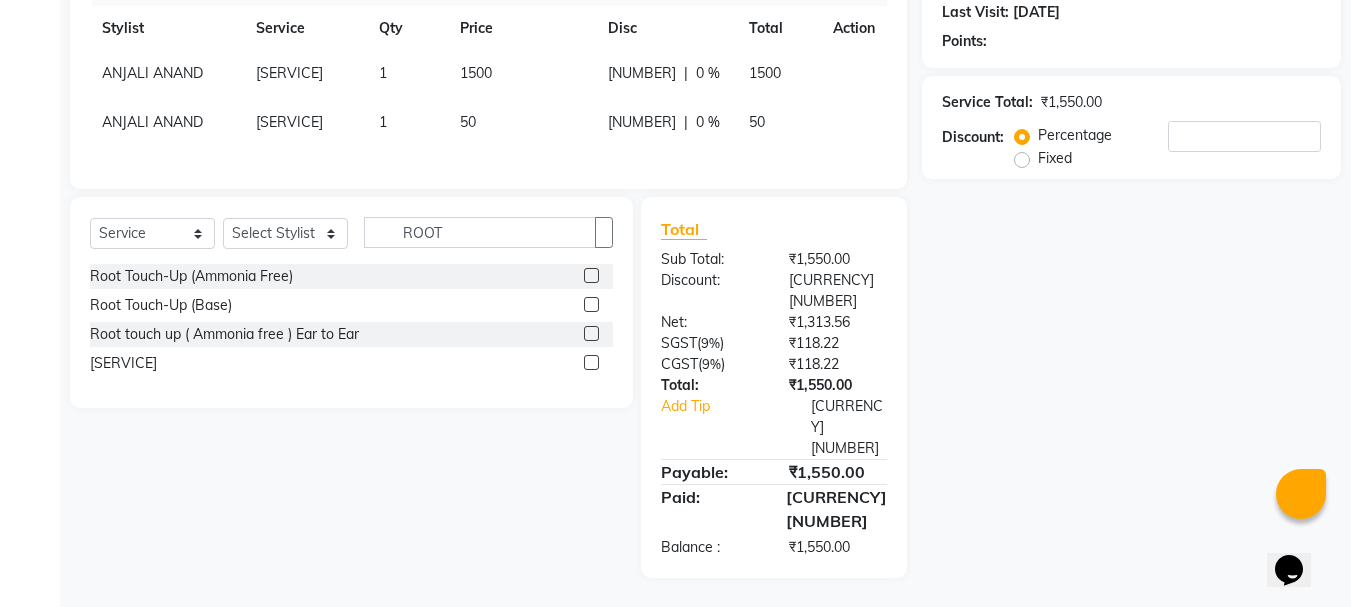 click at bounding box center (591, 333) 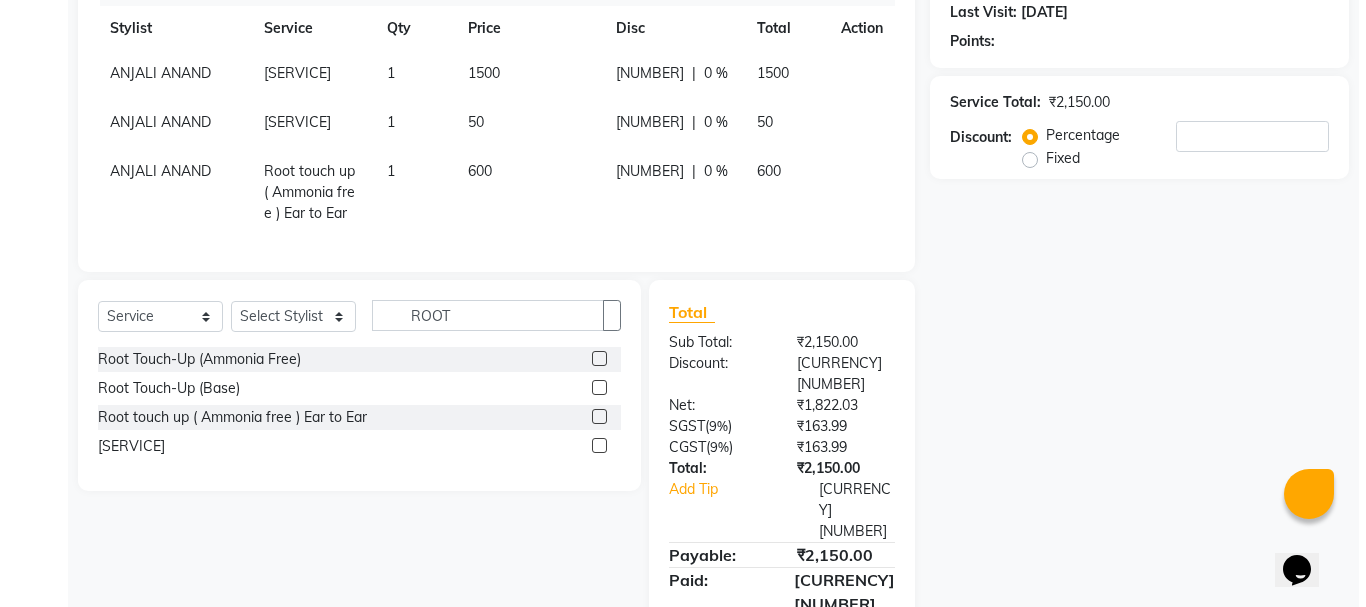 scroll, scrollTop: 80, scrollLeft: 0, axis: vertical 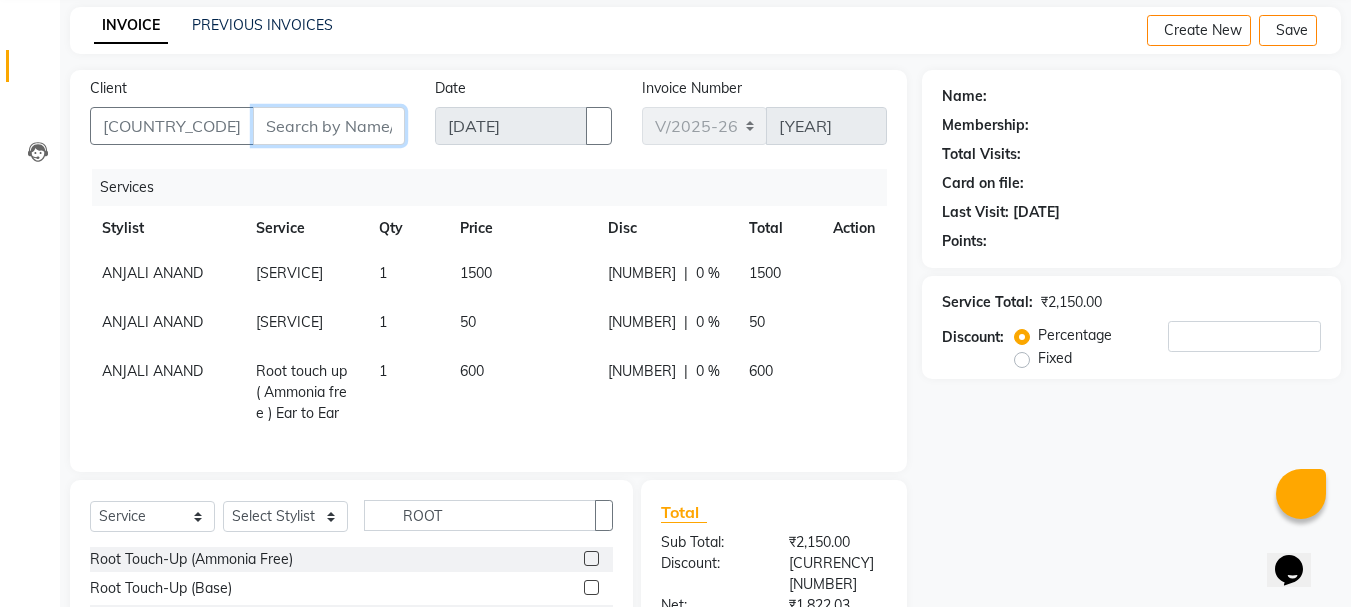 click on "Client" at bounding box center [329, 126] 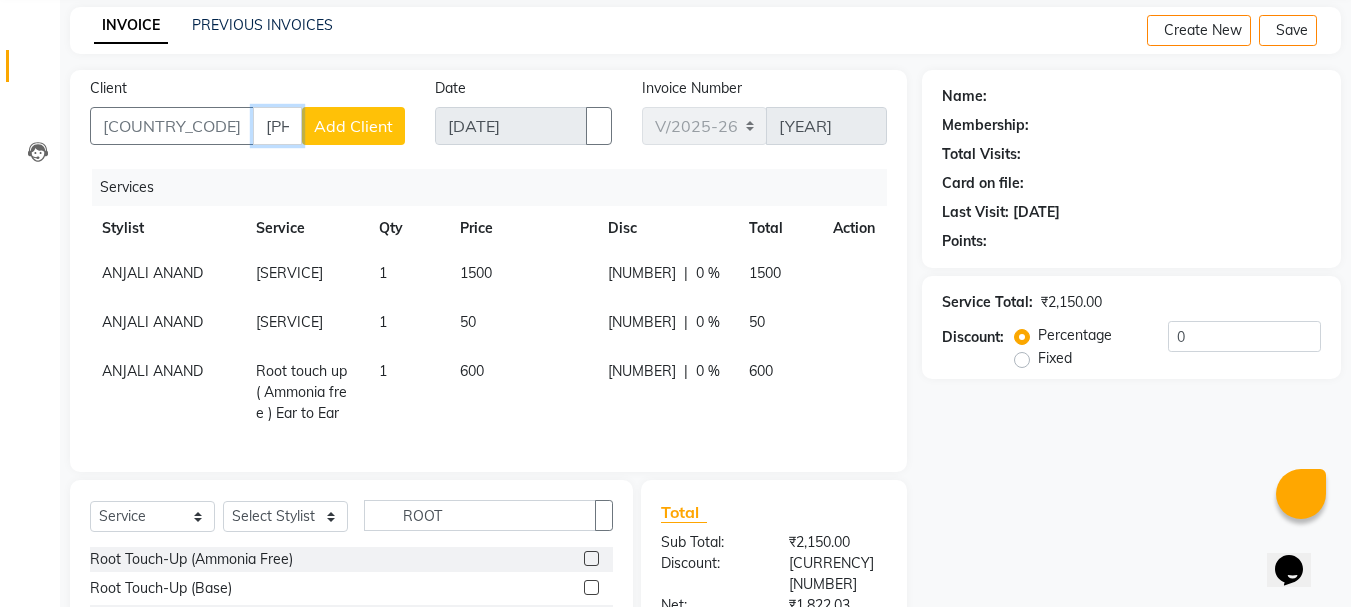 type on "8921086825" 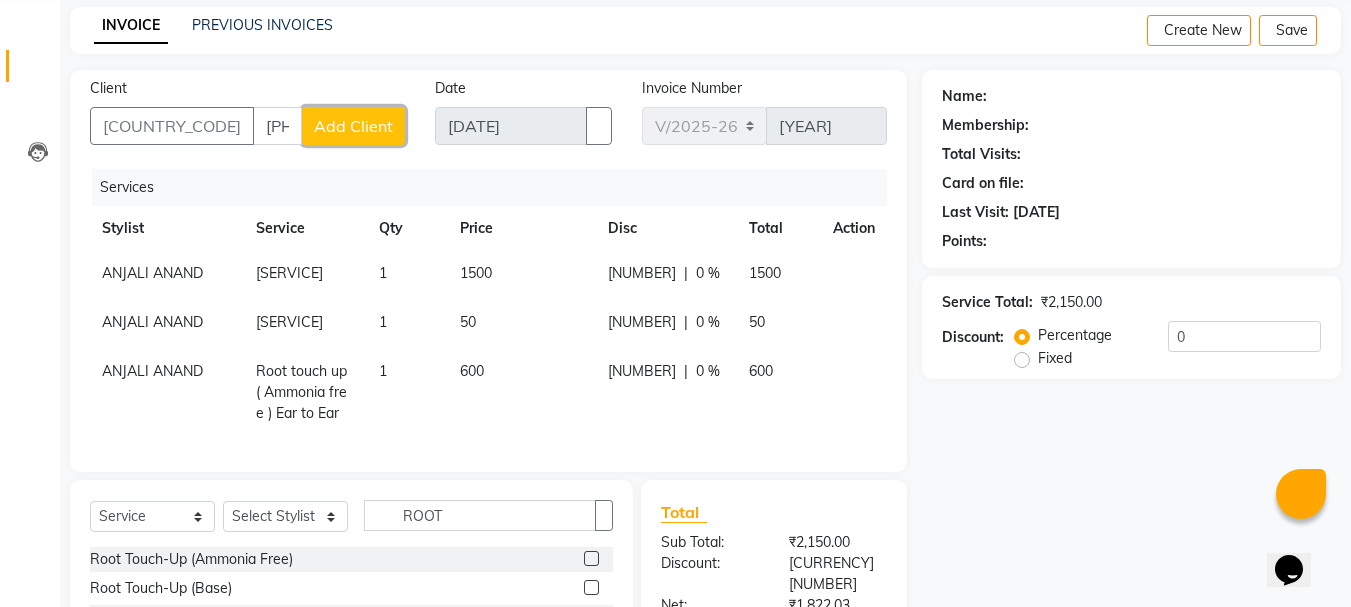 click on "Add Client" at bounding box center (353, 126) 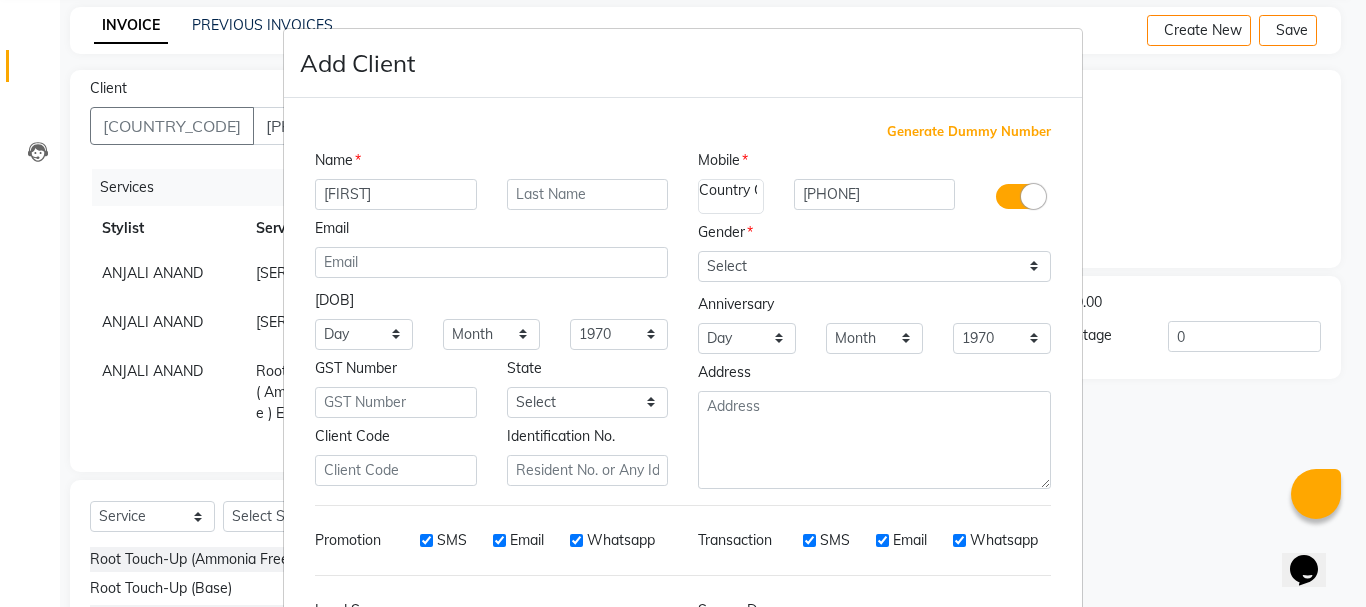 type on "KARTHIKA" 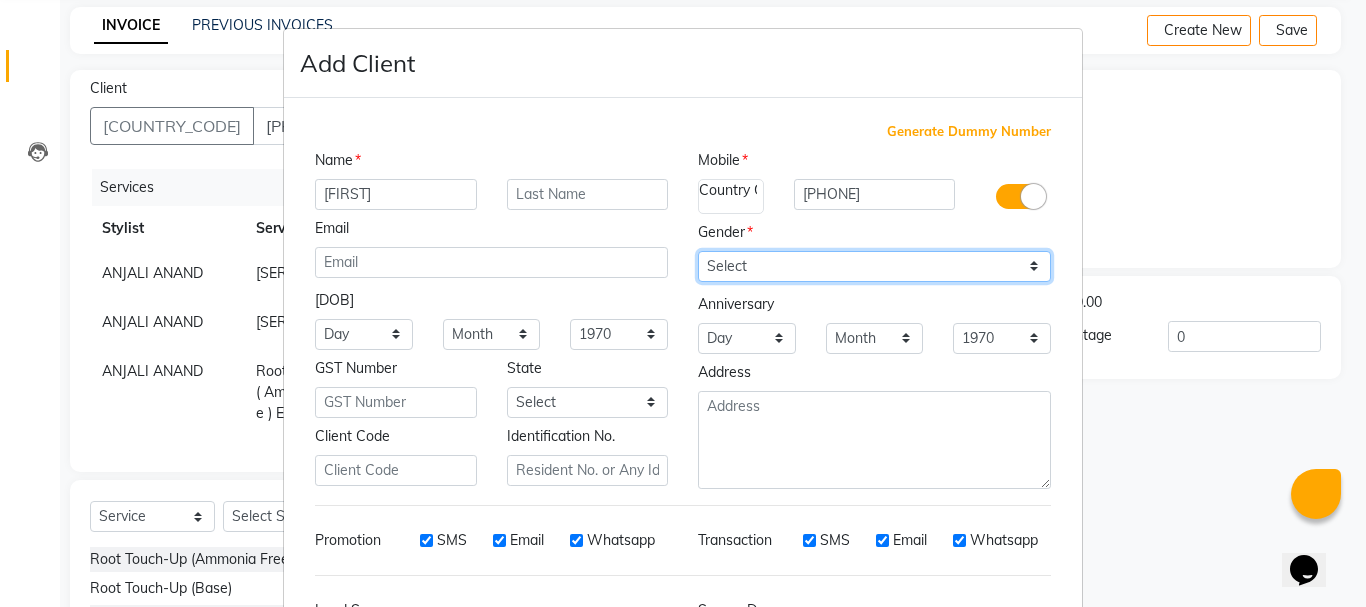 click on "Select Male Female Other Prefer Not To Say" at bounding box center (874, 266) 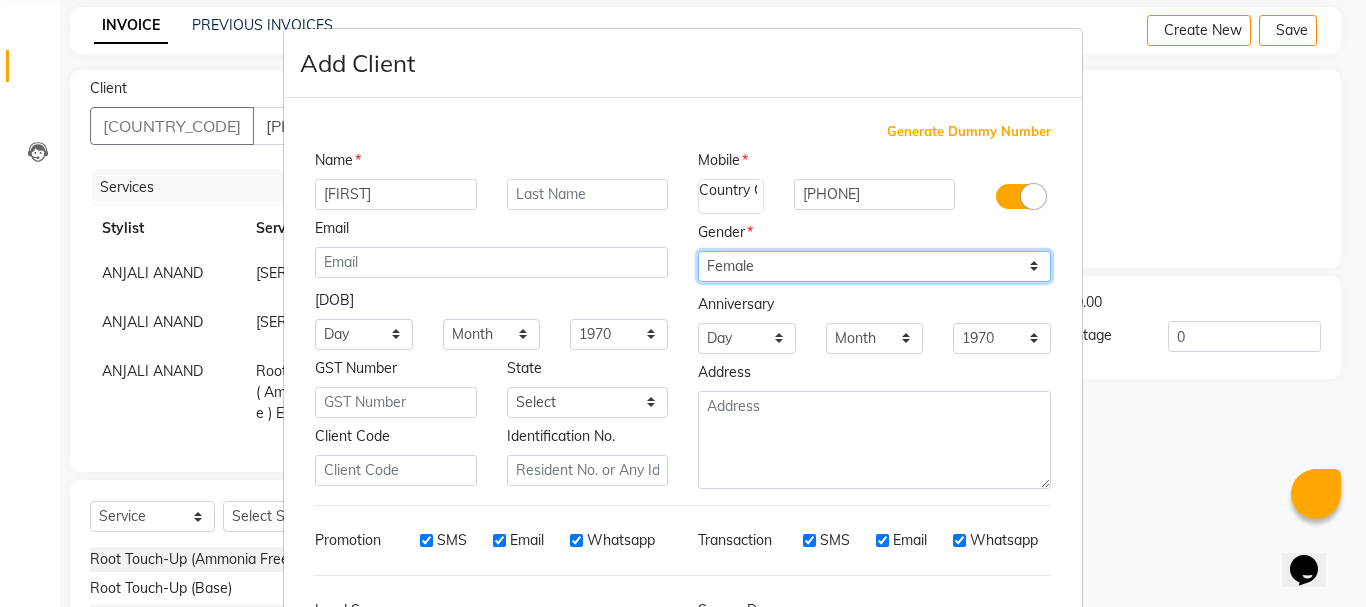 click on "Select Male Female Other Prefer Not To Say" at bounding box center [874, 266] 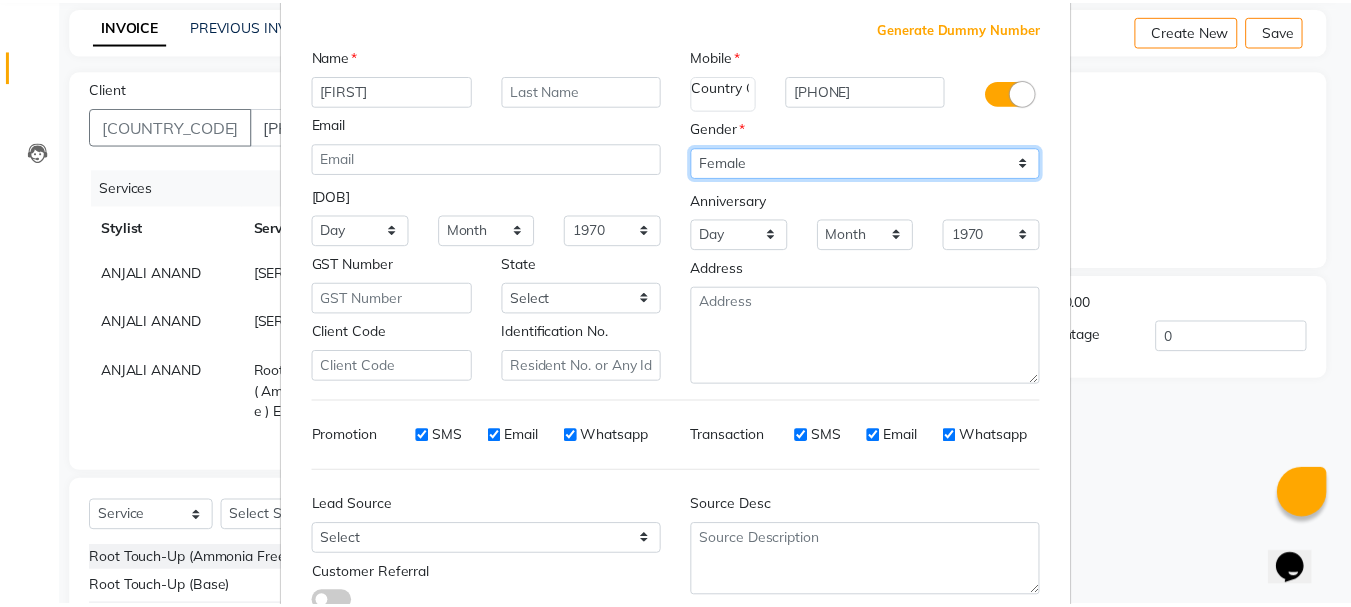 scroll, scrollTop: 242, scrollLeft: 0, axis: vertical 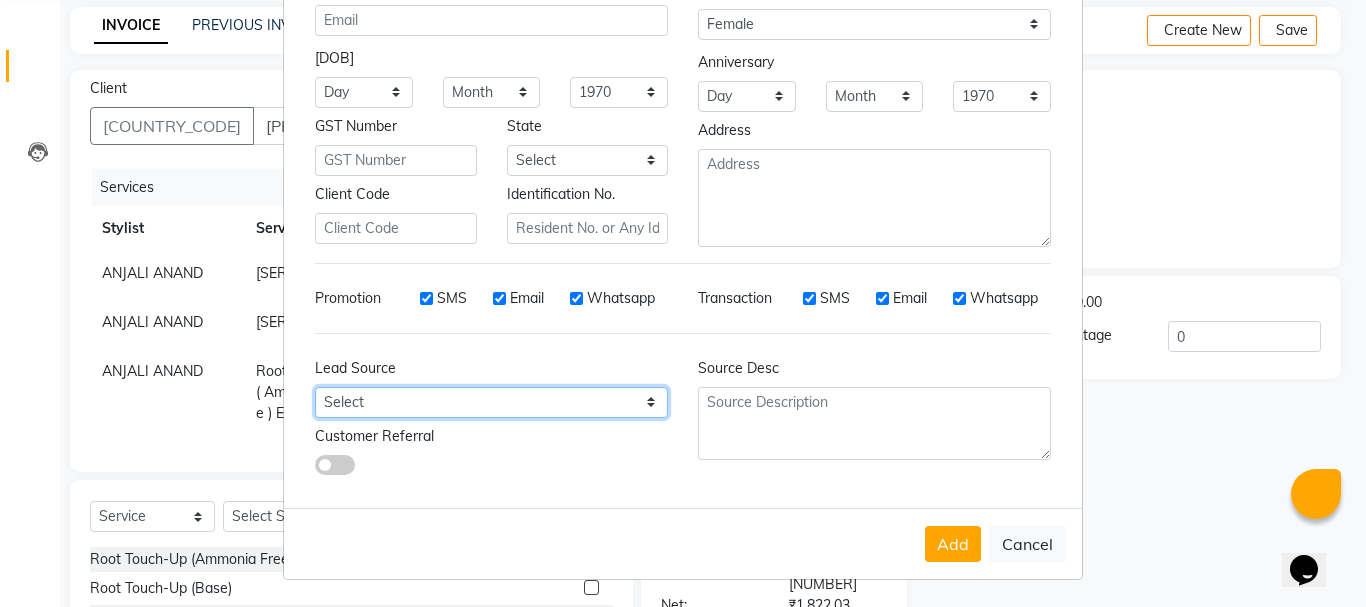 click on "Select Walk-in Referral Internet Friend Word of Mouth Advertisement Facebook JustDial Google Other Instagram  YouTube  WhatsApp" at bounding box center (364, 92) 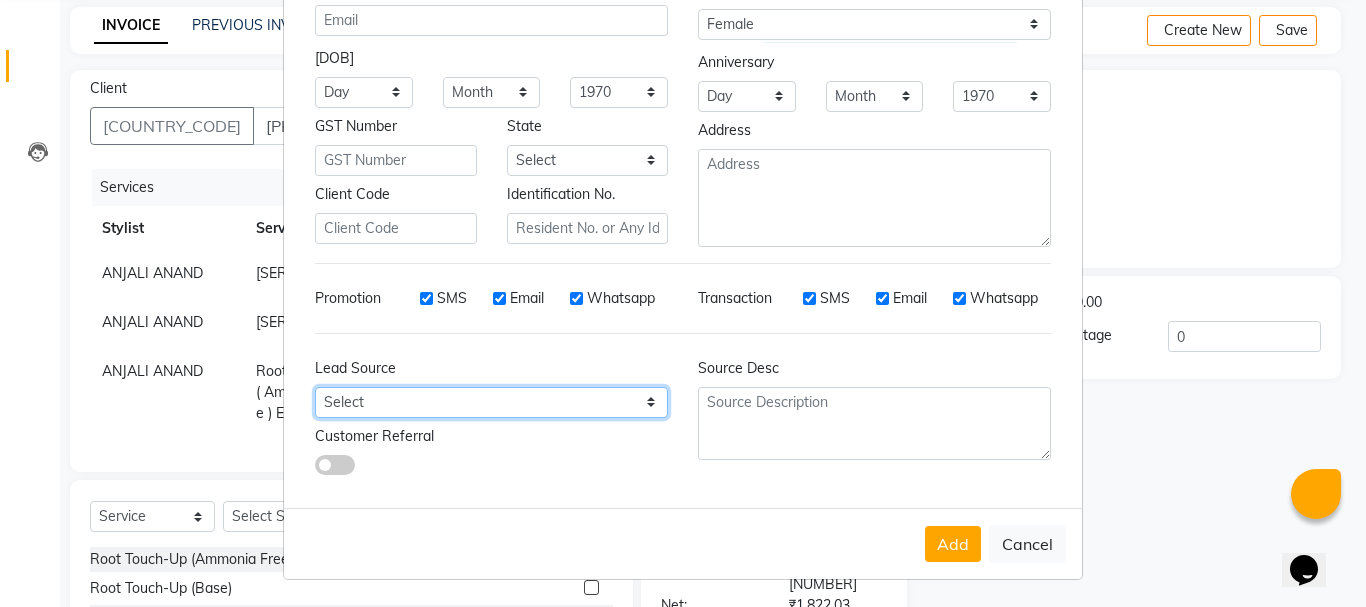 select on "31518" 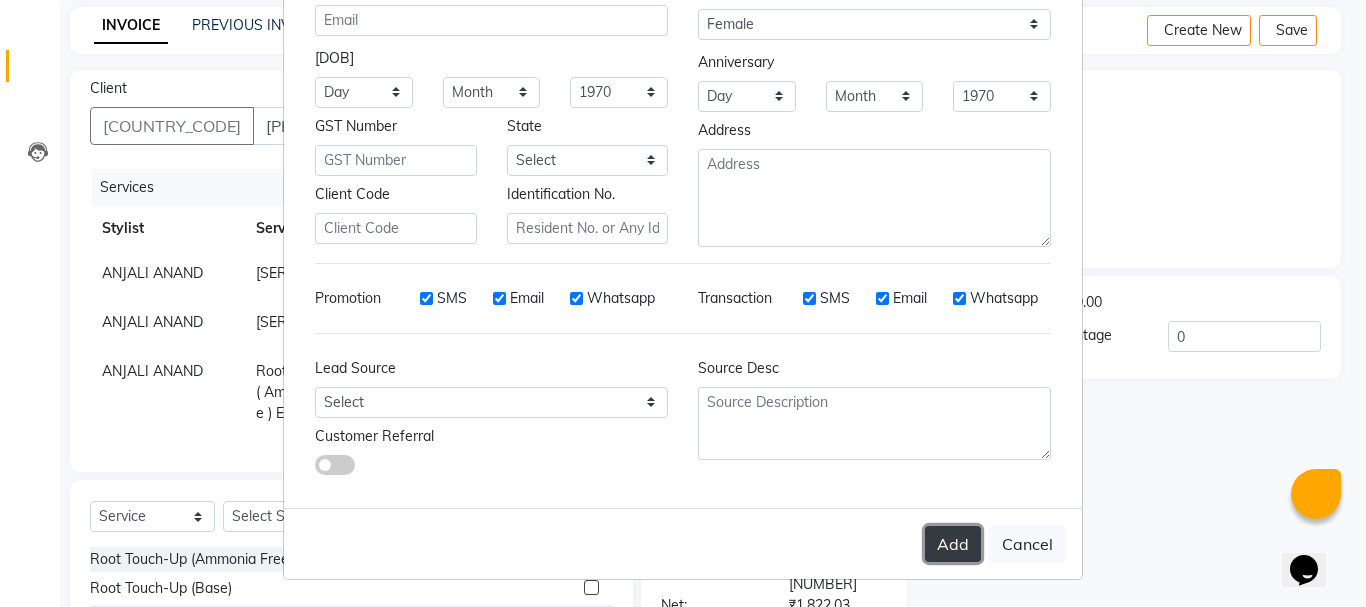 click on "Add" at bounding box center (953, 544) 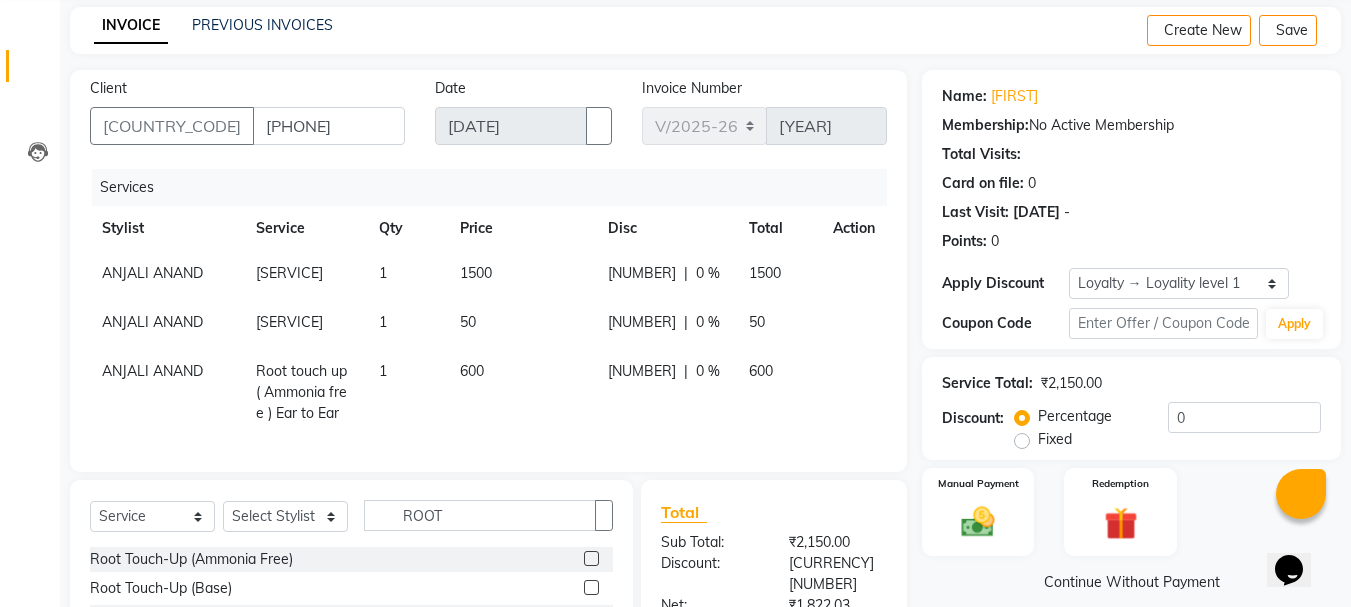 scroll, scrollTop: 367, scrollLeft: 0, axis: vertical 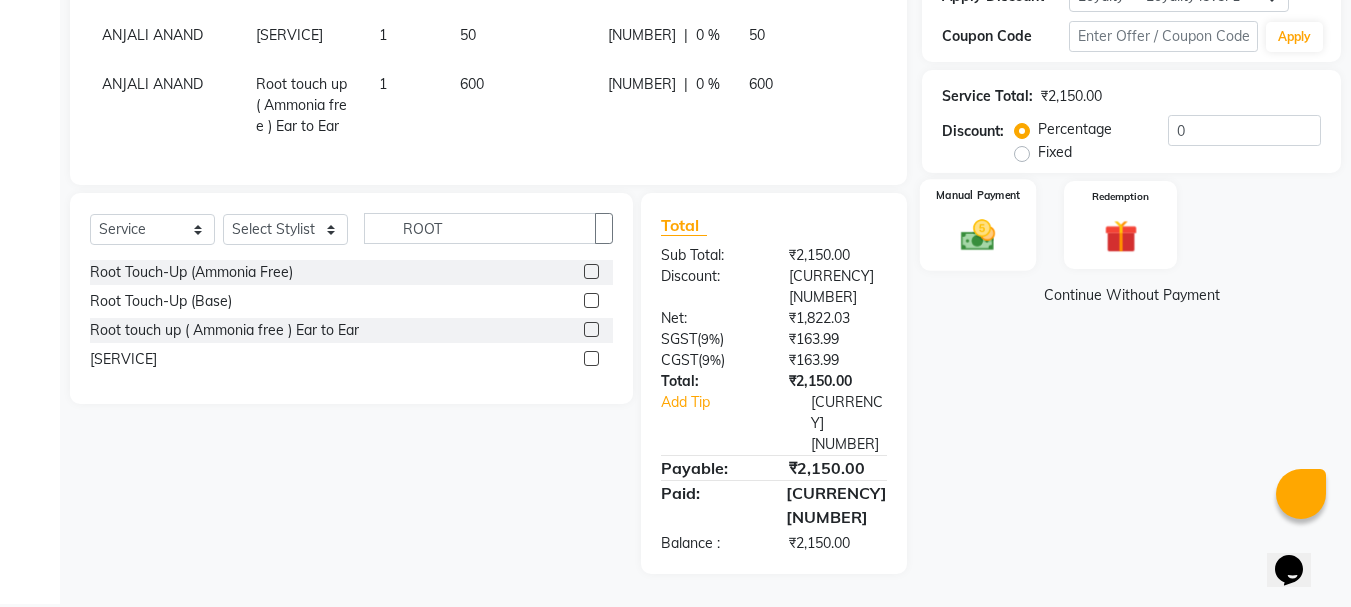 click at bounding box center [978, 235] 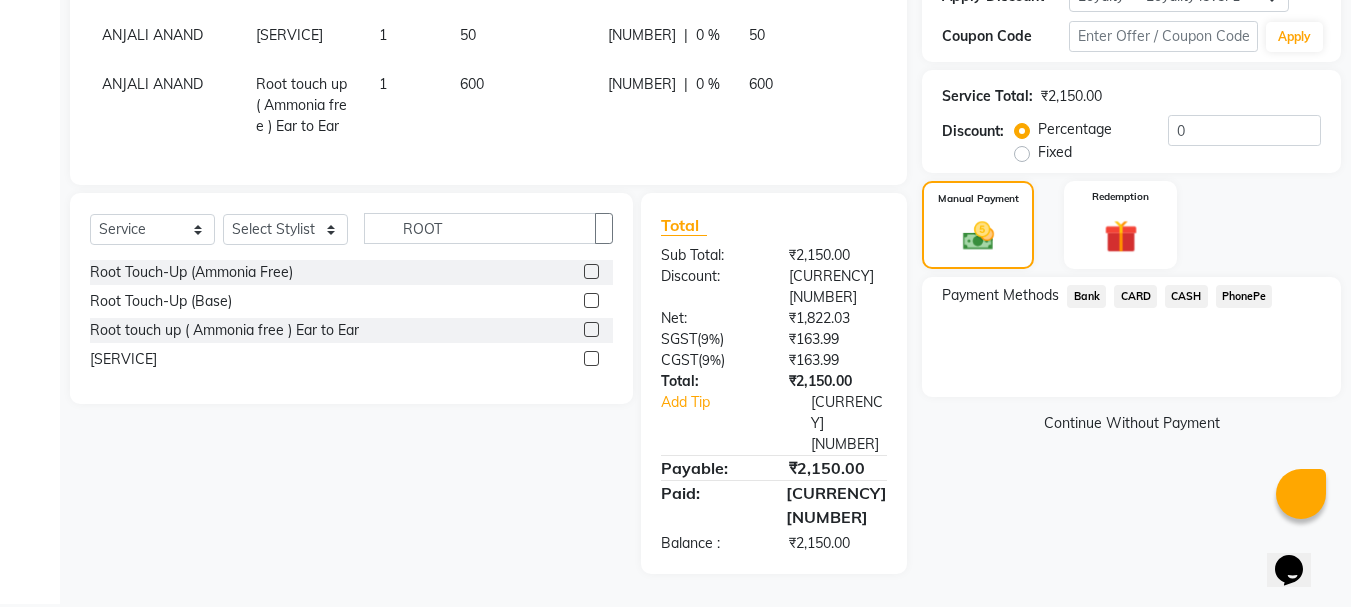 click on "CASH" at bounding box center (1086, 296) 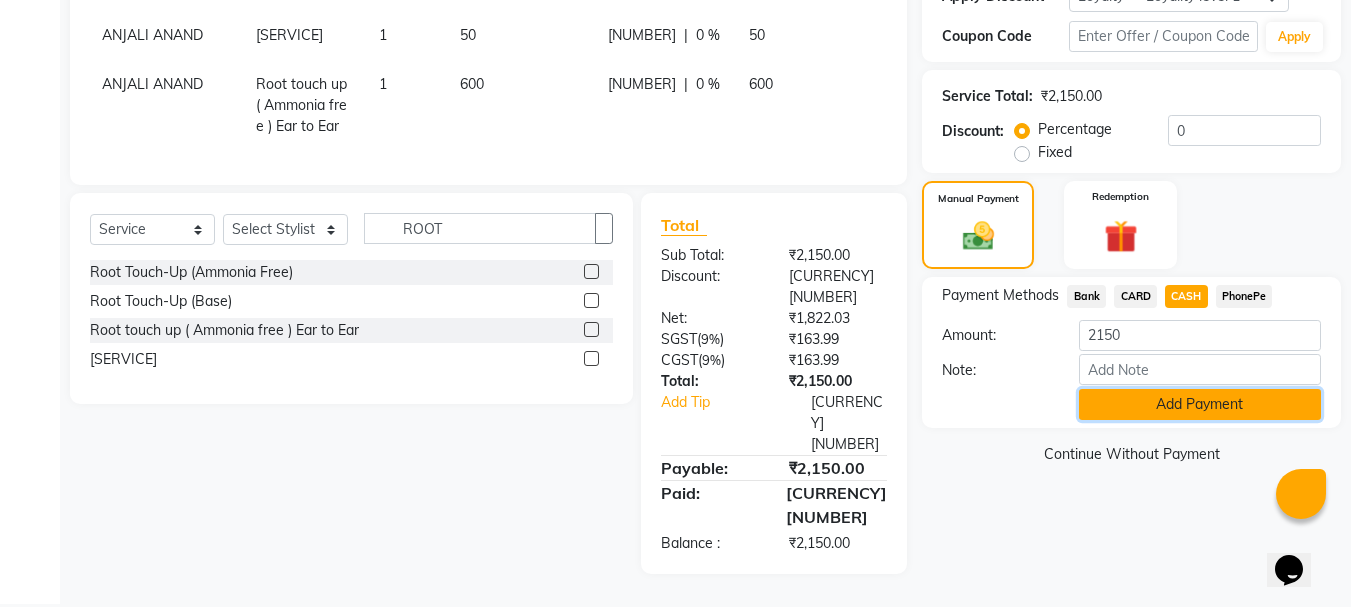 click on "Add Payment" at bounding box center (1200, 404) 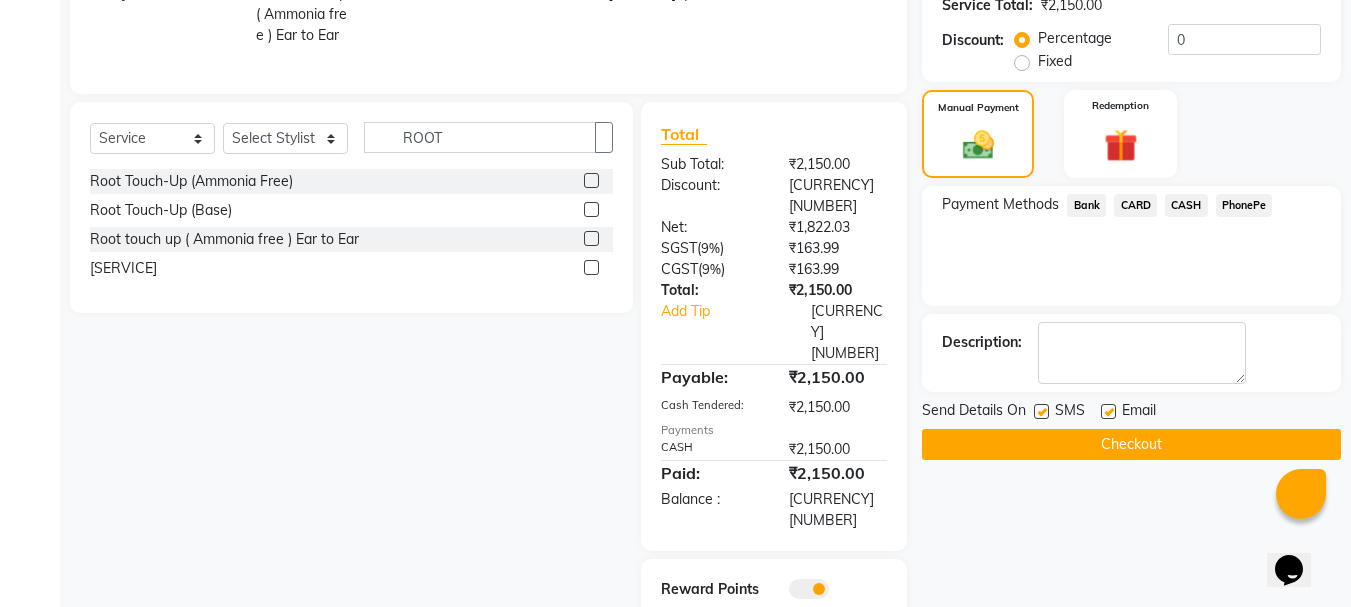 scroll, scrollTop: 537, scrollLeft: 0, axis: vertical 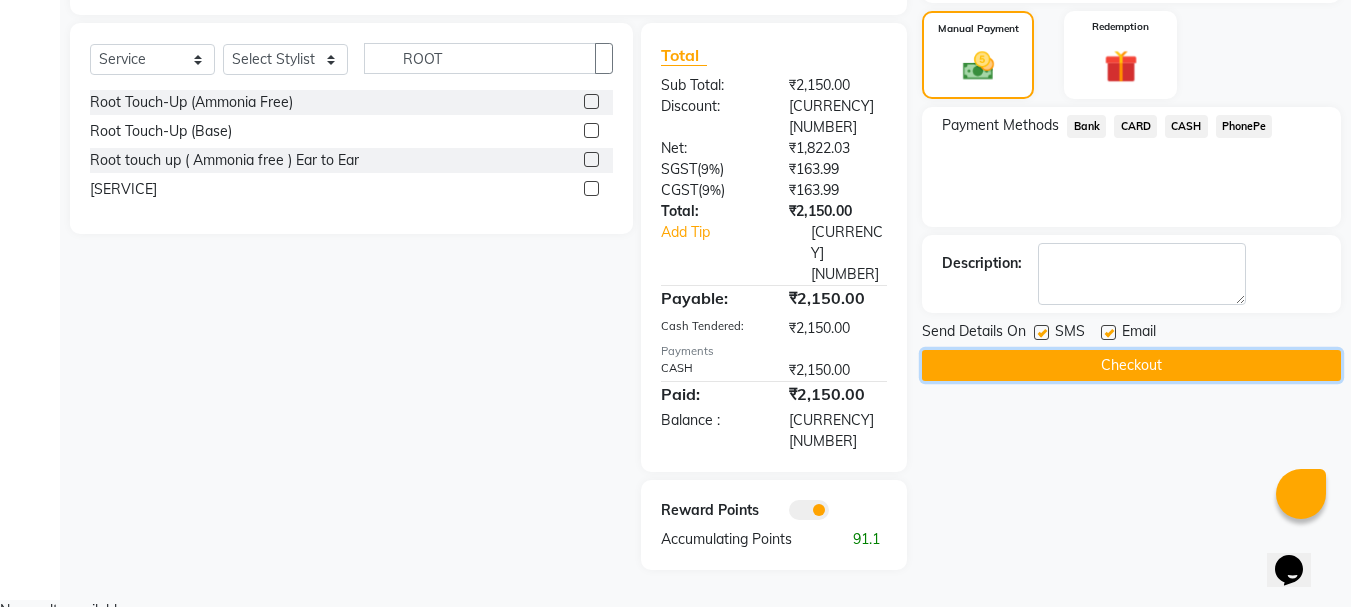 drag, startPoint x: 1093, startPoint y: 358, endPoint x: 1083, endPoint y: 373, distance: 18.027756 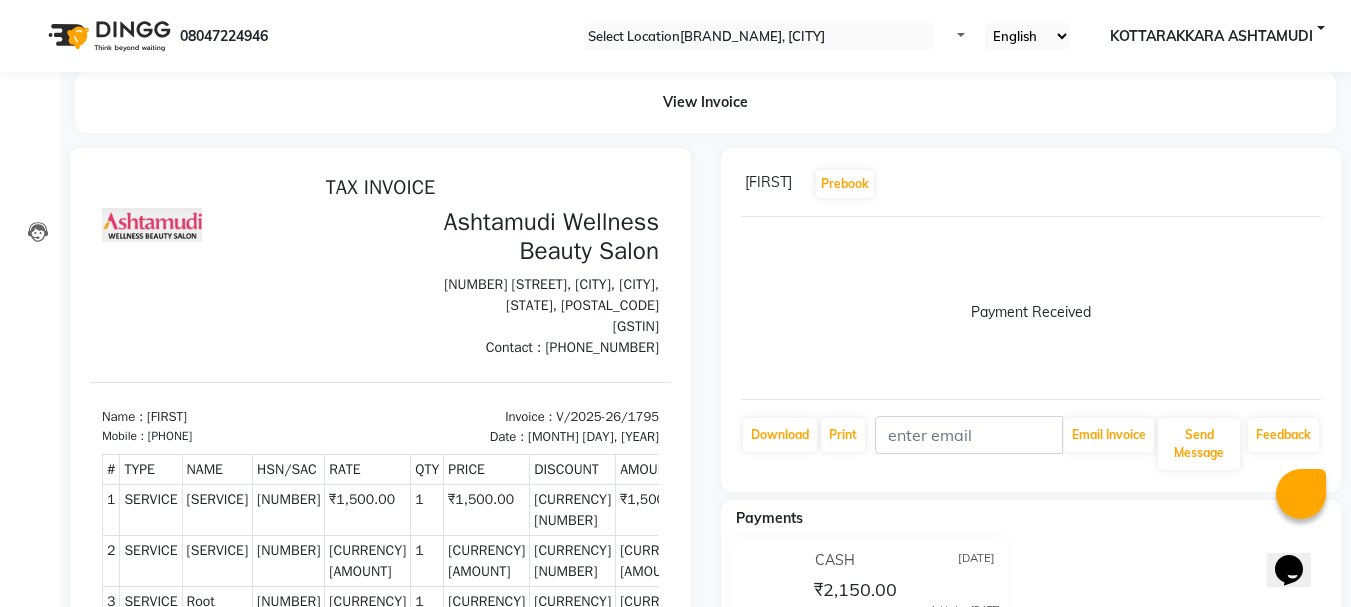 scroll, scrollTop: 0, scrollLeft: 0, axis: both 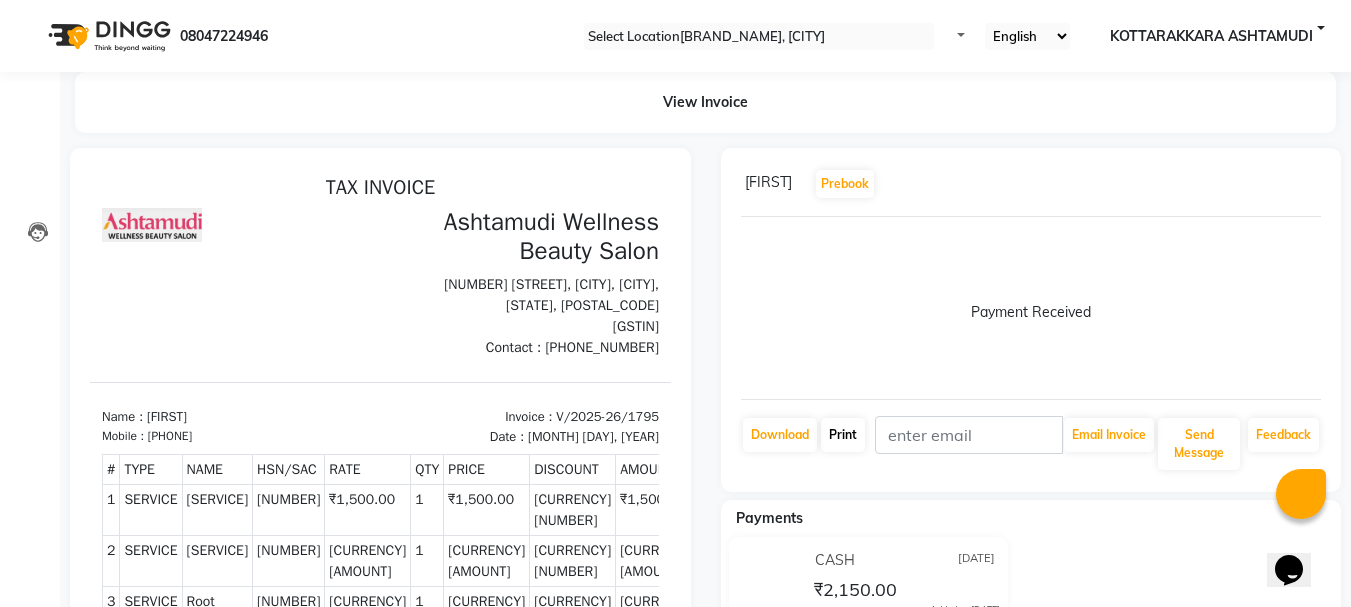 click on "Print" at bounding box center (780, 435) 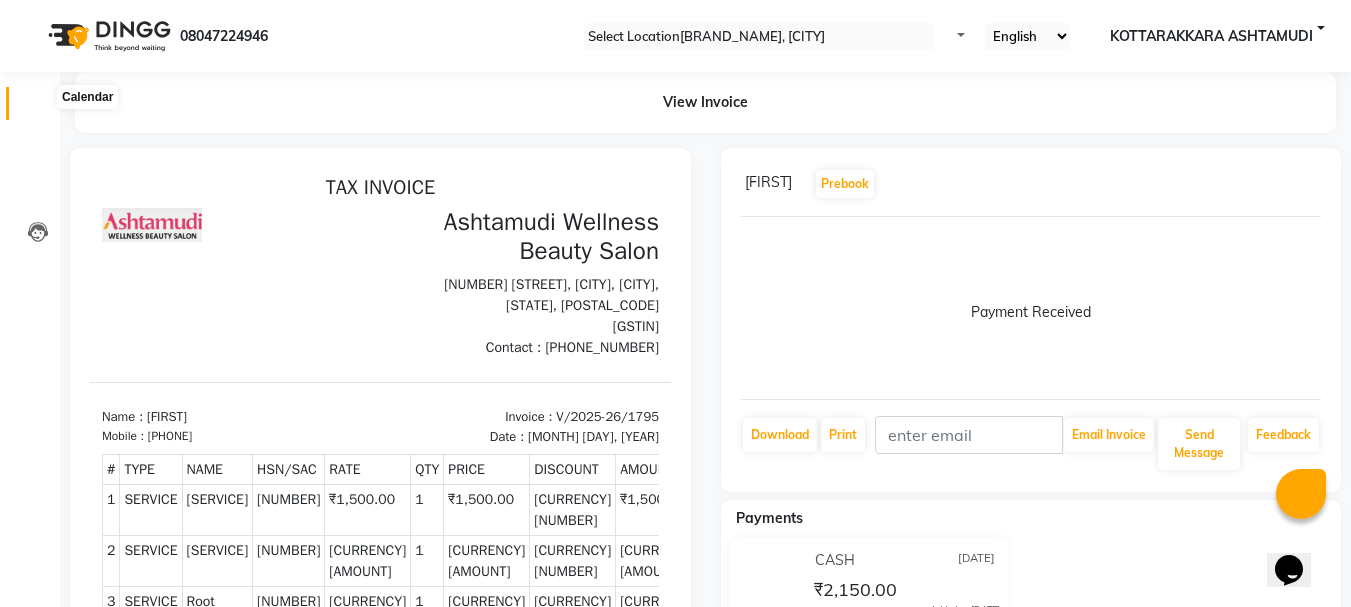 click at bounding box center [38, 108] 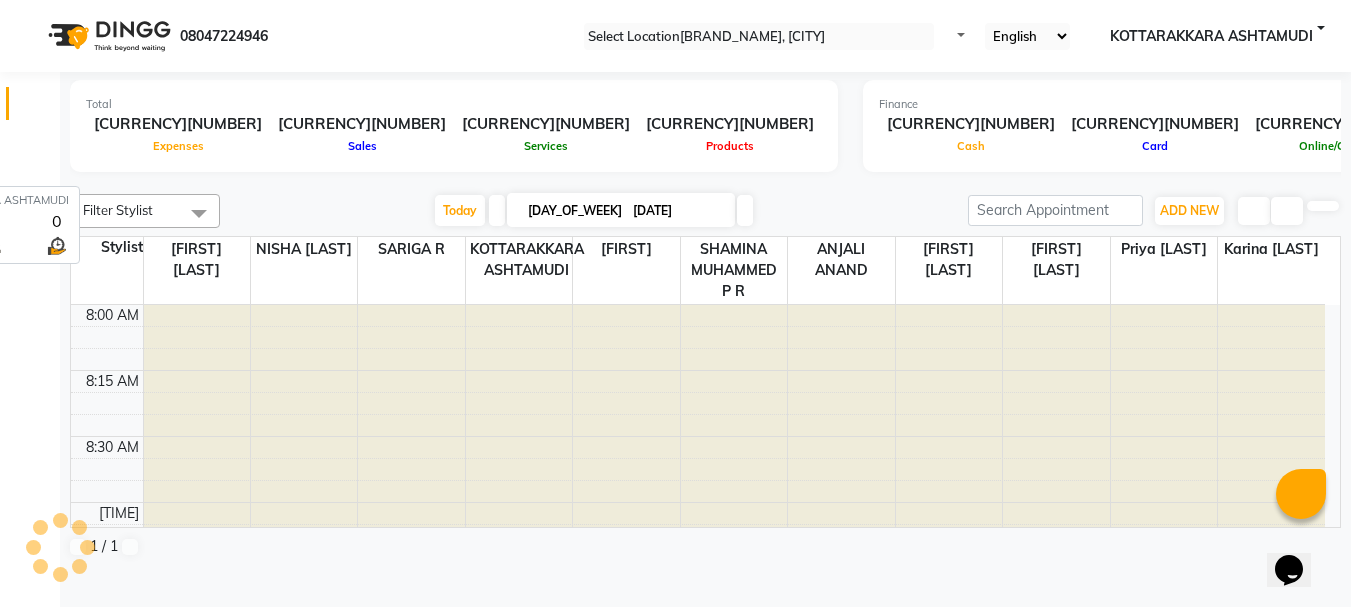 scroll, scrollTop: 1585, scrollLeft: 0, axis: vertical 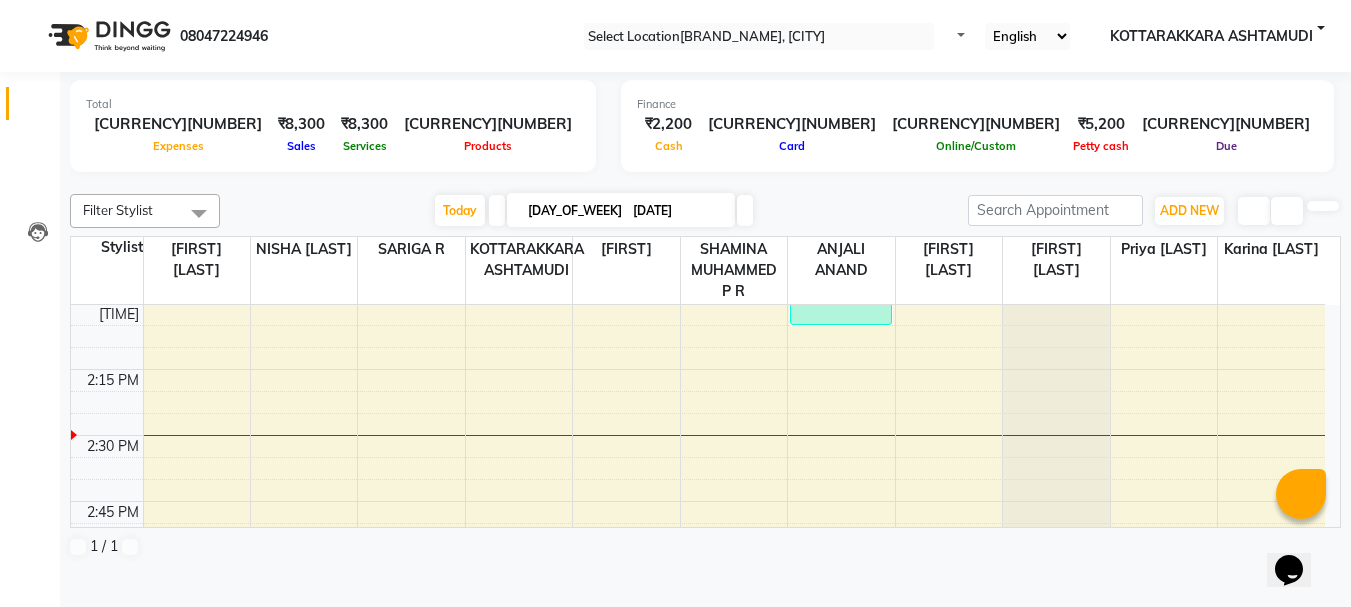 click on "₹[PRICE]" at bounding box center [178, 124] 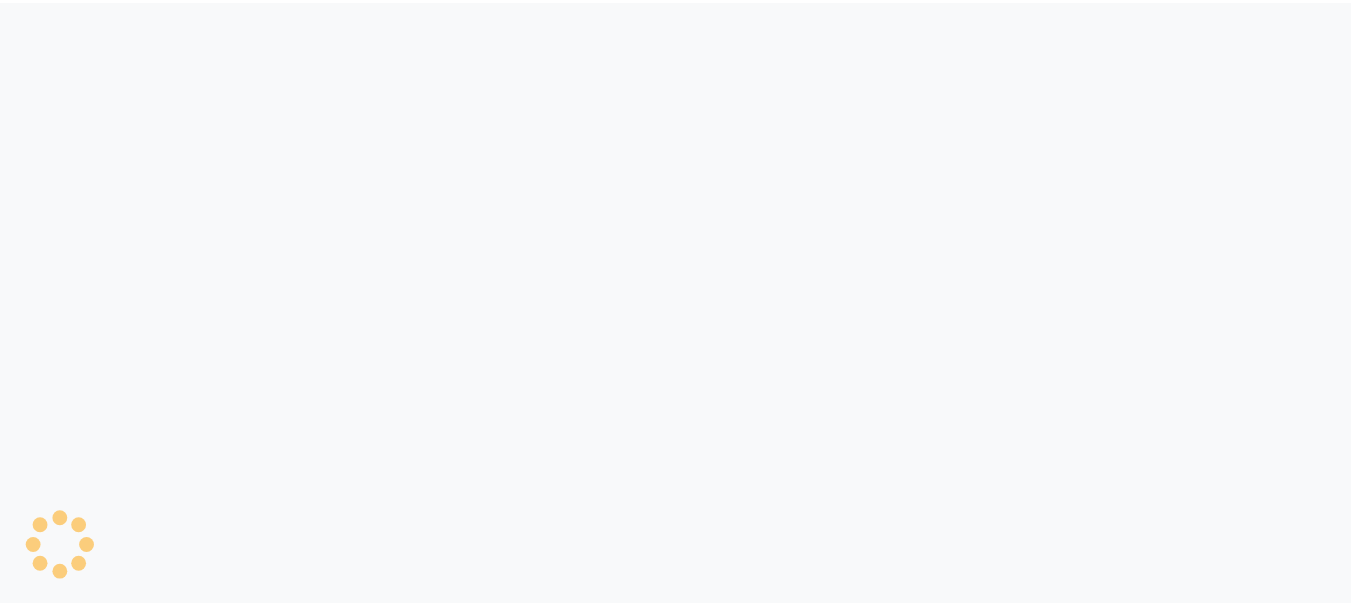 scroll, scrollTop: 0, scrollLeft: 0, axis: both 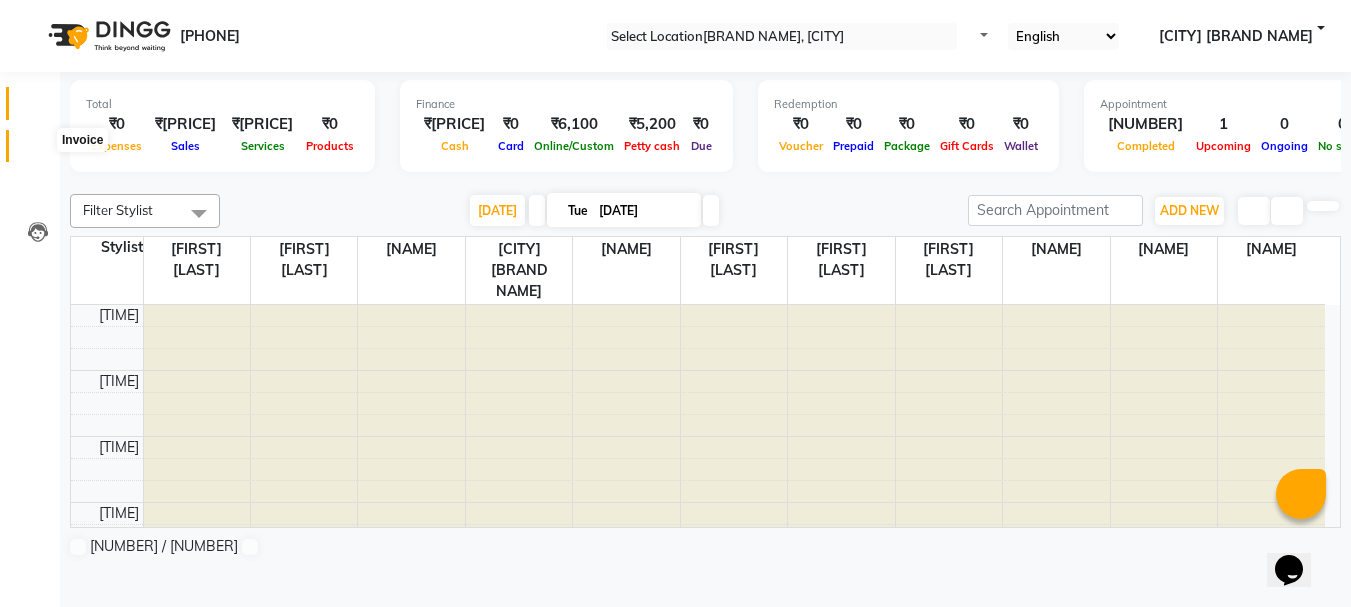click at bounding box center (38, 151) 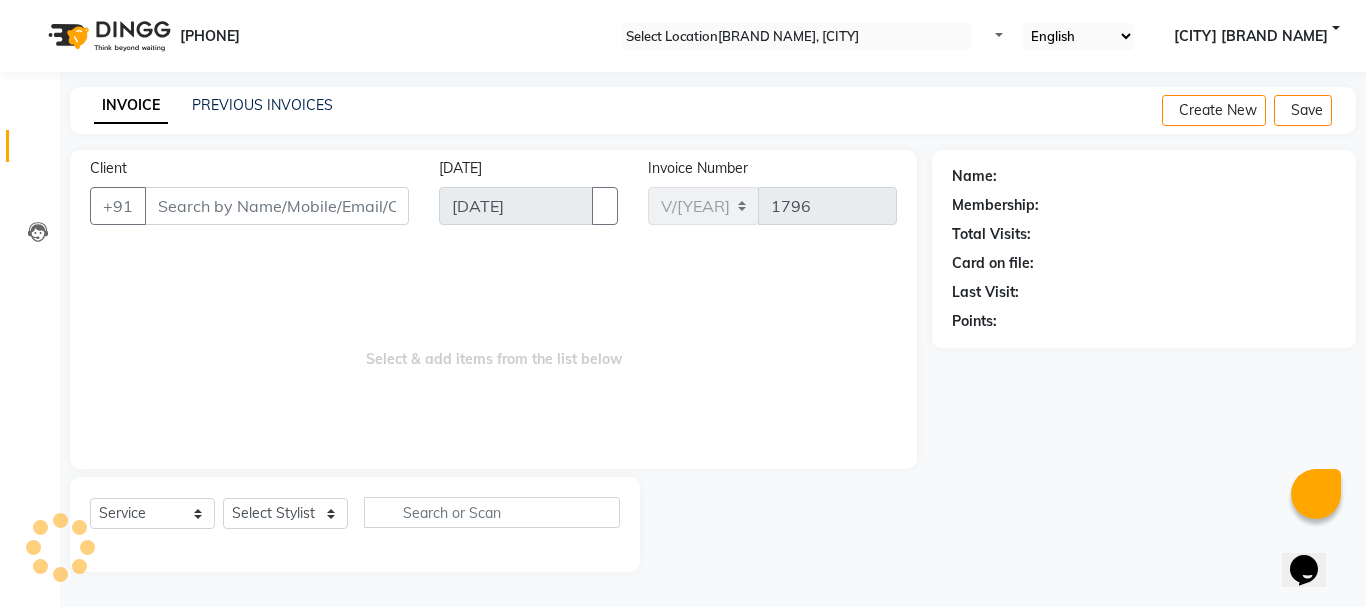 click on "Client" at bounding box center [277, 206] 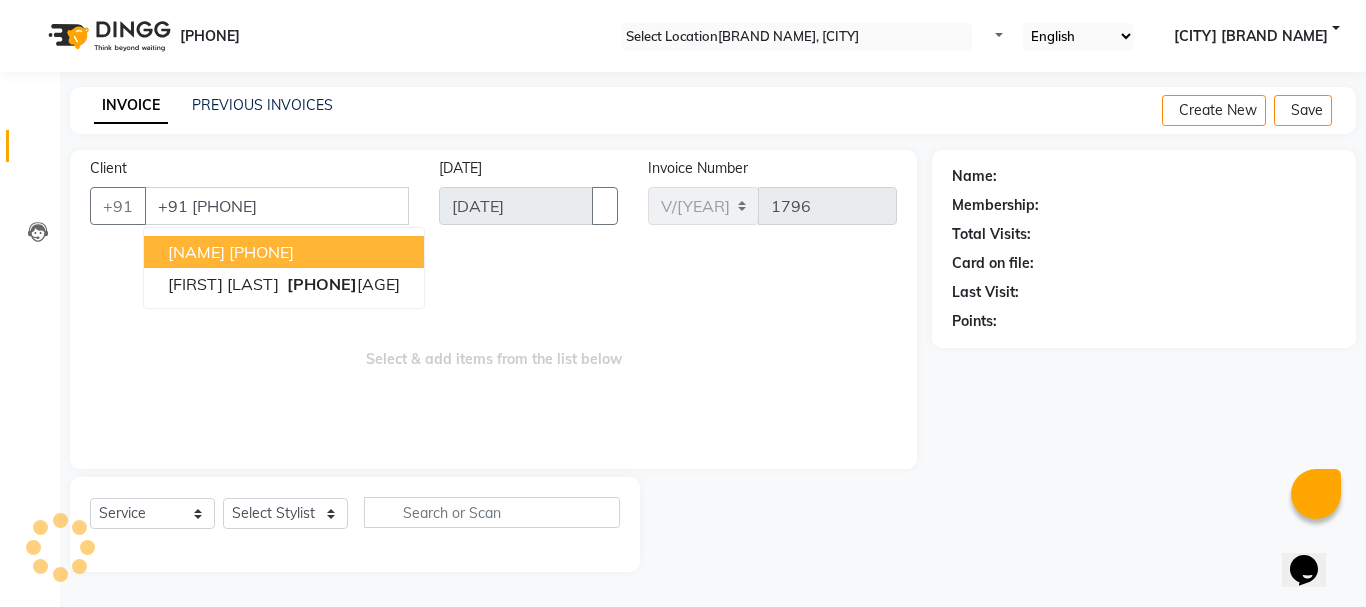 type on "+91 [PHONE]" 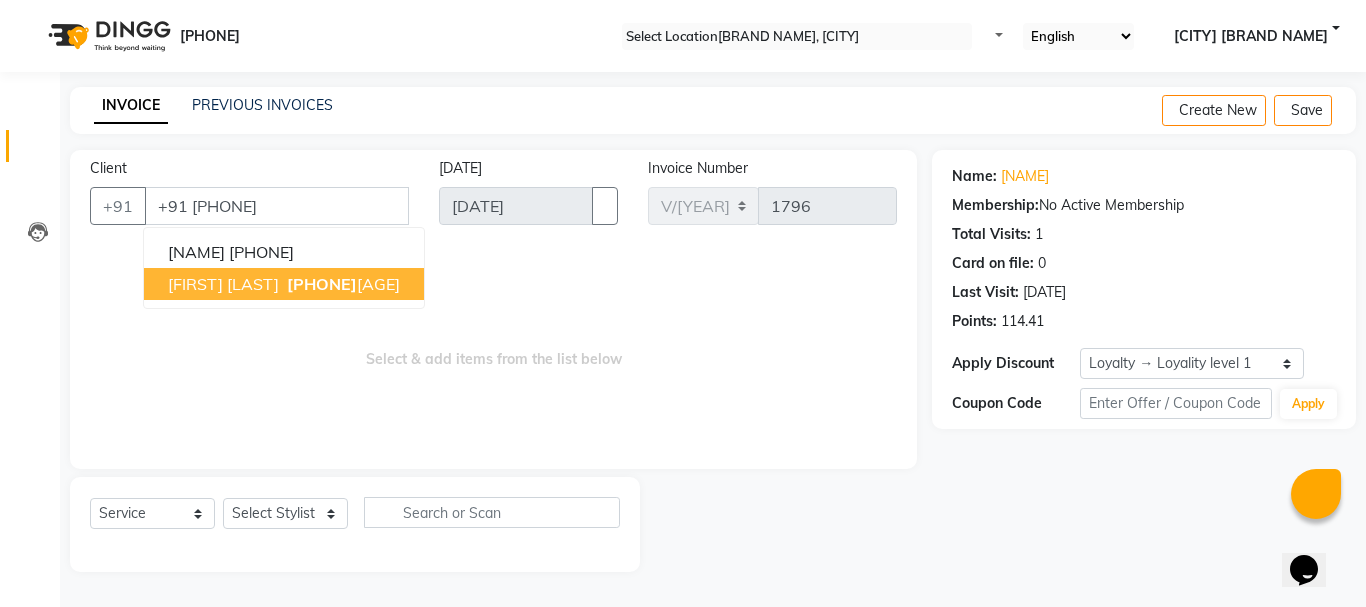 click on "[FIRST] [LAST]" at bounding box center (223, 284) 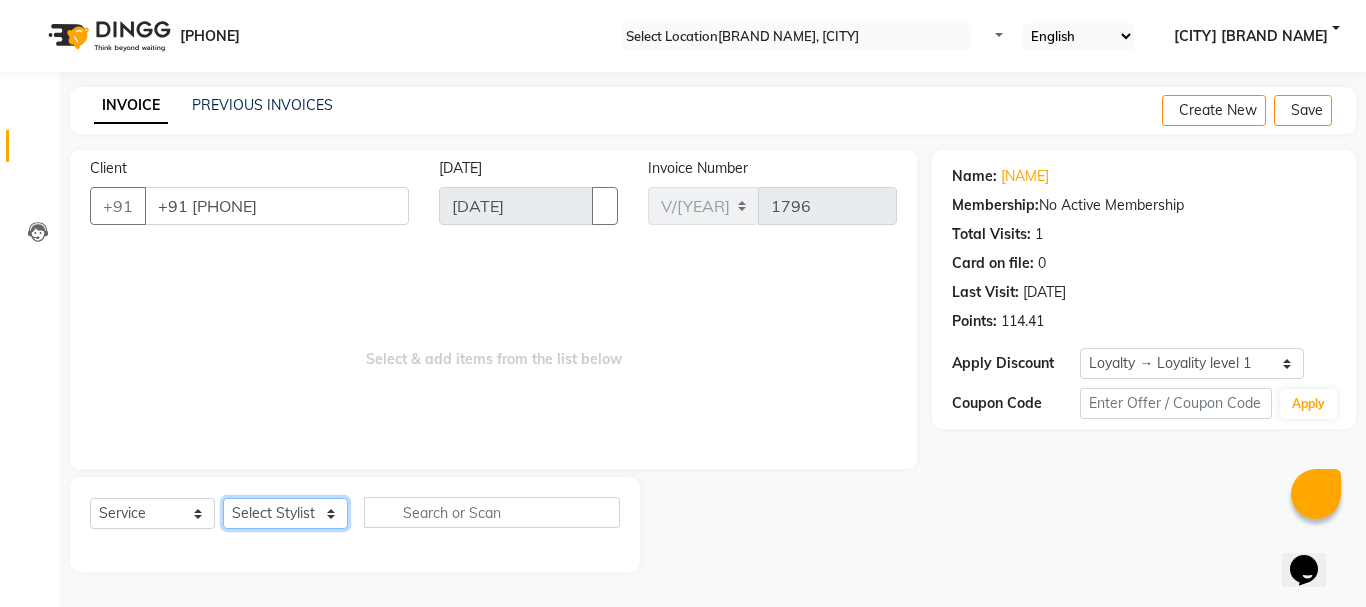 click on "Select Stylist [NAME] [NAME] [NAME] [NAME] [CITY] [BRAND NAME] [NAME] [NAME] [NAME] [NAME] [NAME] [NAME] [NAME] [NAME] [NAME] [NAME]" at bounding box center [285, 513] 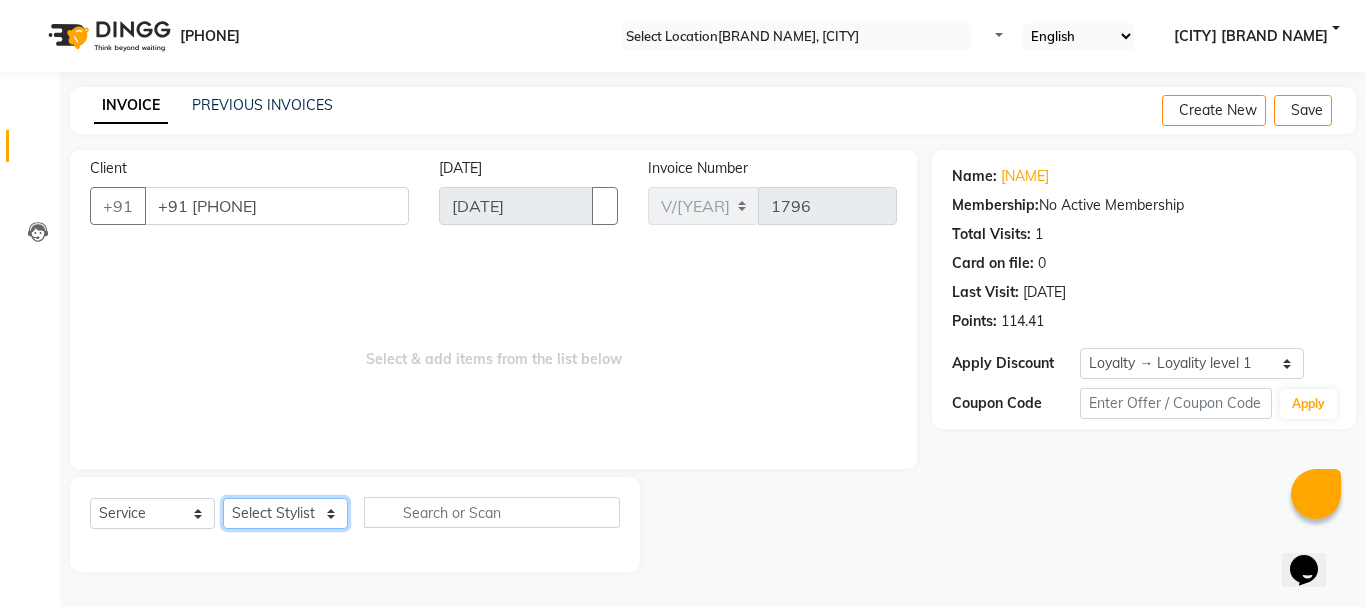 select on "27427" 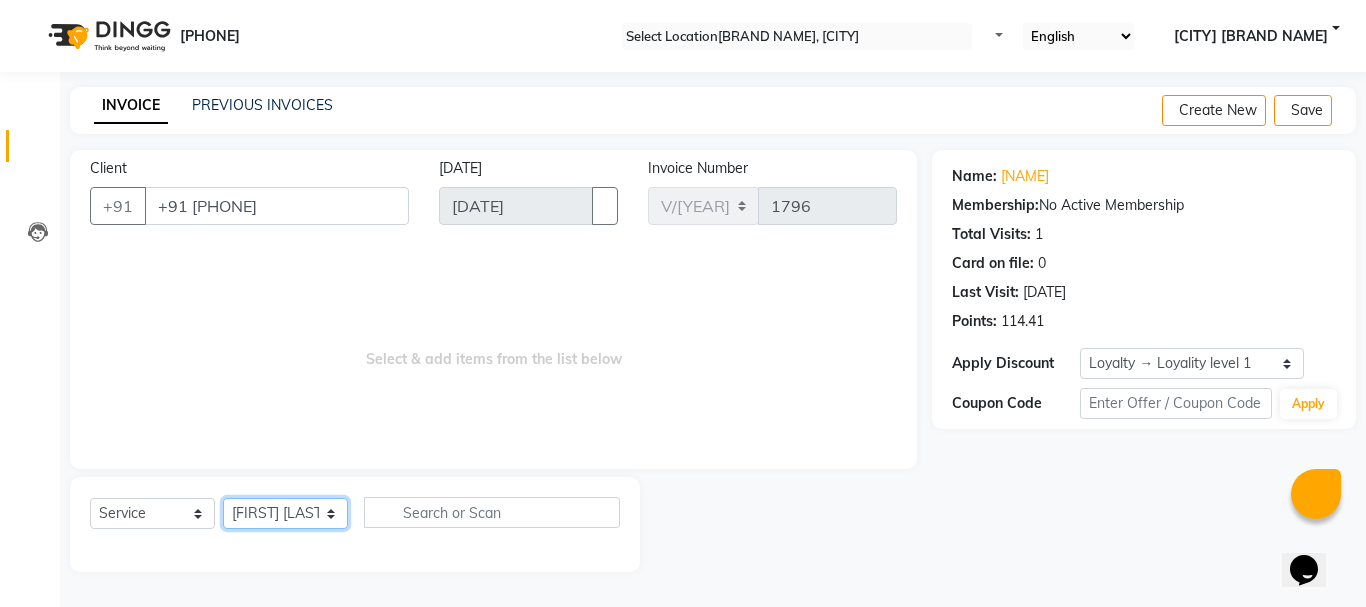 click on "Select Stylist [NAME] [NAME] [NAME] [NAME] [CITY] [BRAND NAME] [NAME] [NAME] [NAME] [NAME] [NAME] [NAME] [NAME] [NAME] [NAME] [NAME]" at bounding box center (285, 513) 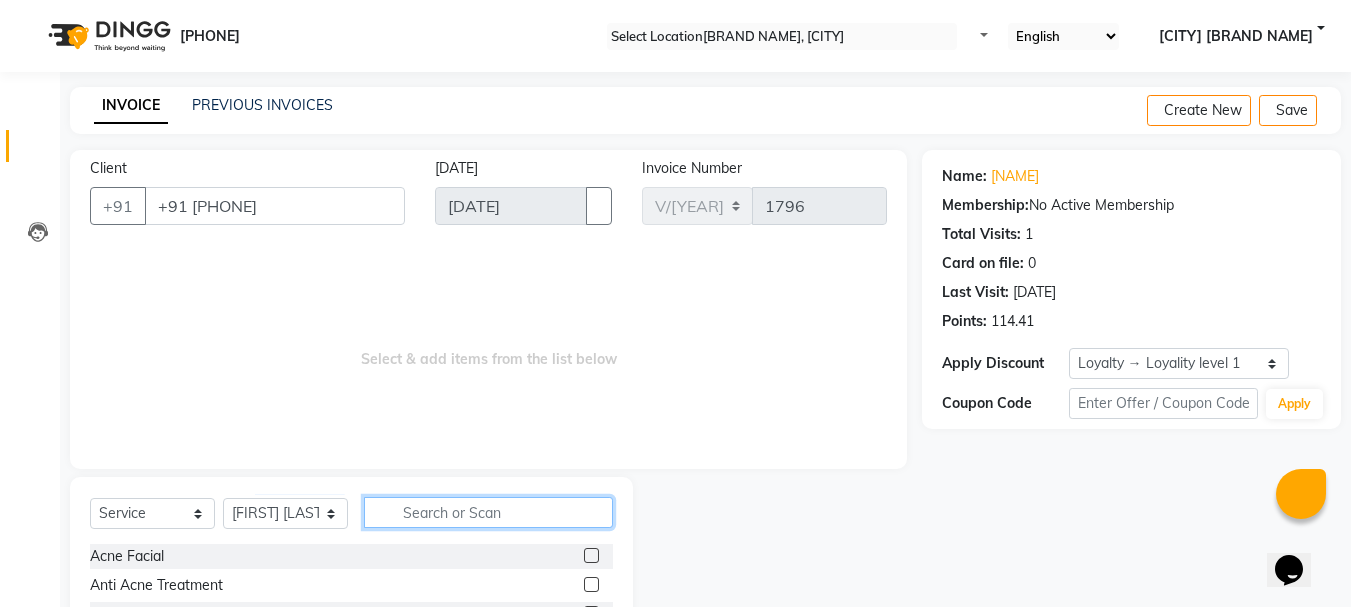click at bounding box center [488, 512] 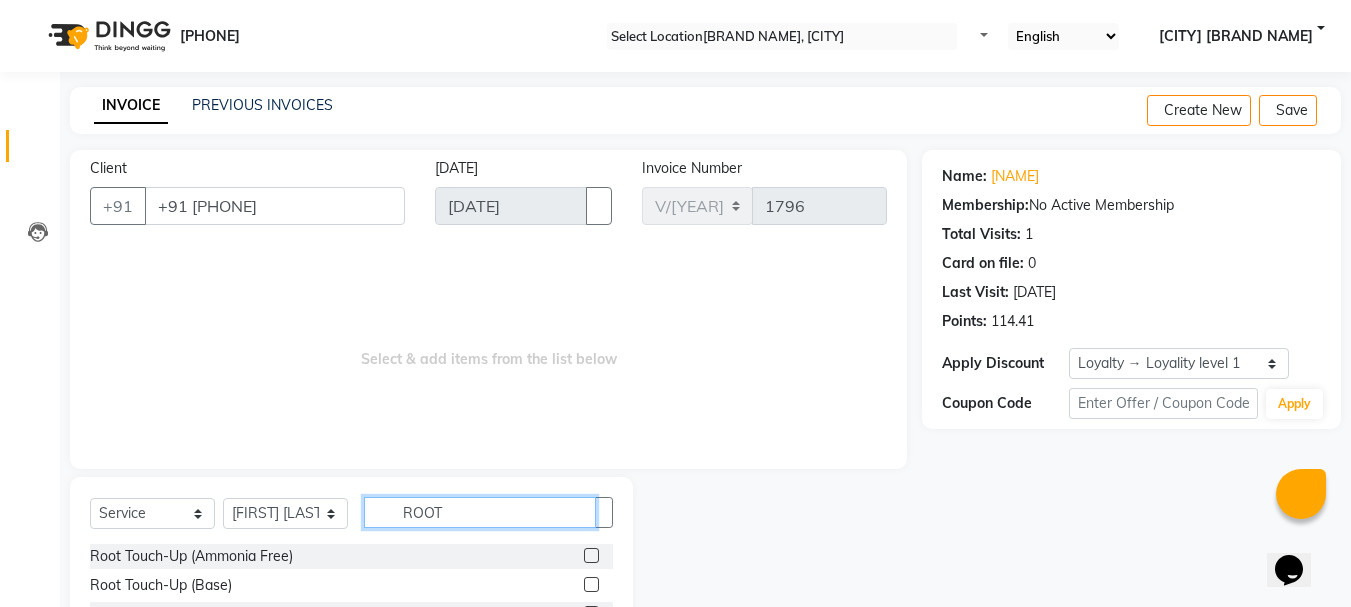 type on "ROOT" 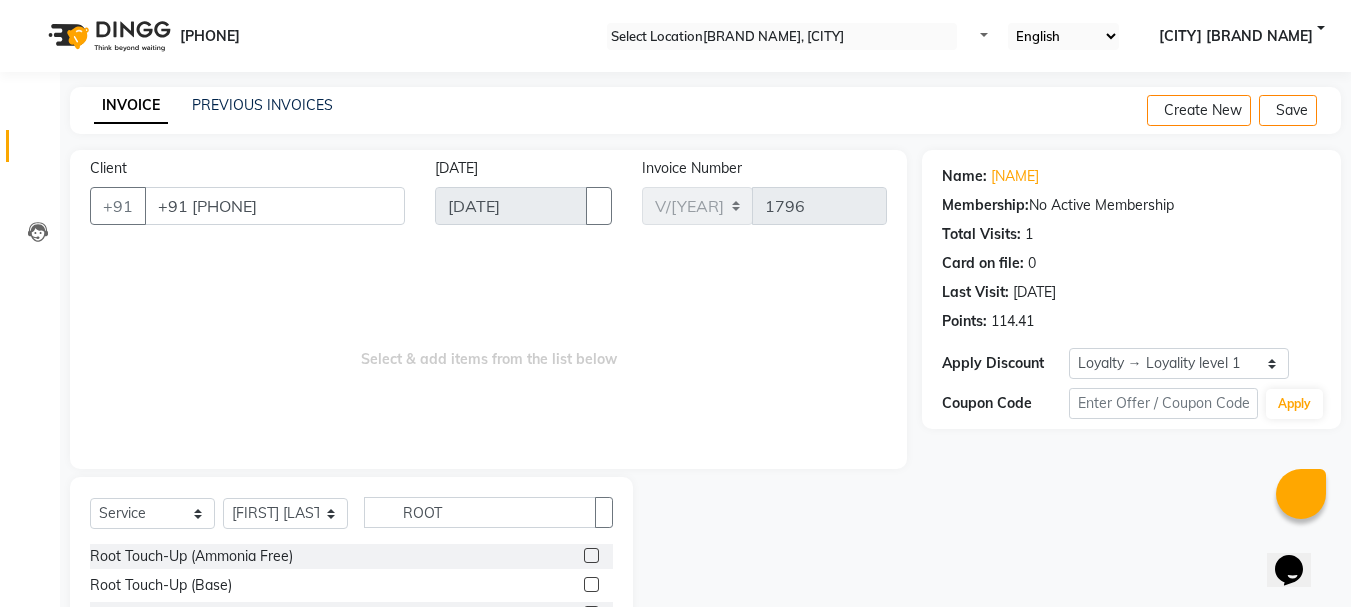 click at bounding box center [591, 555] 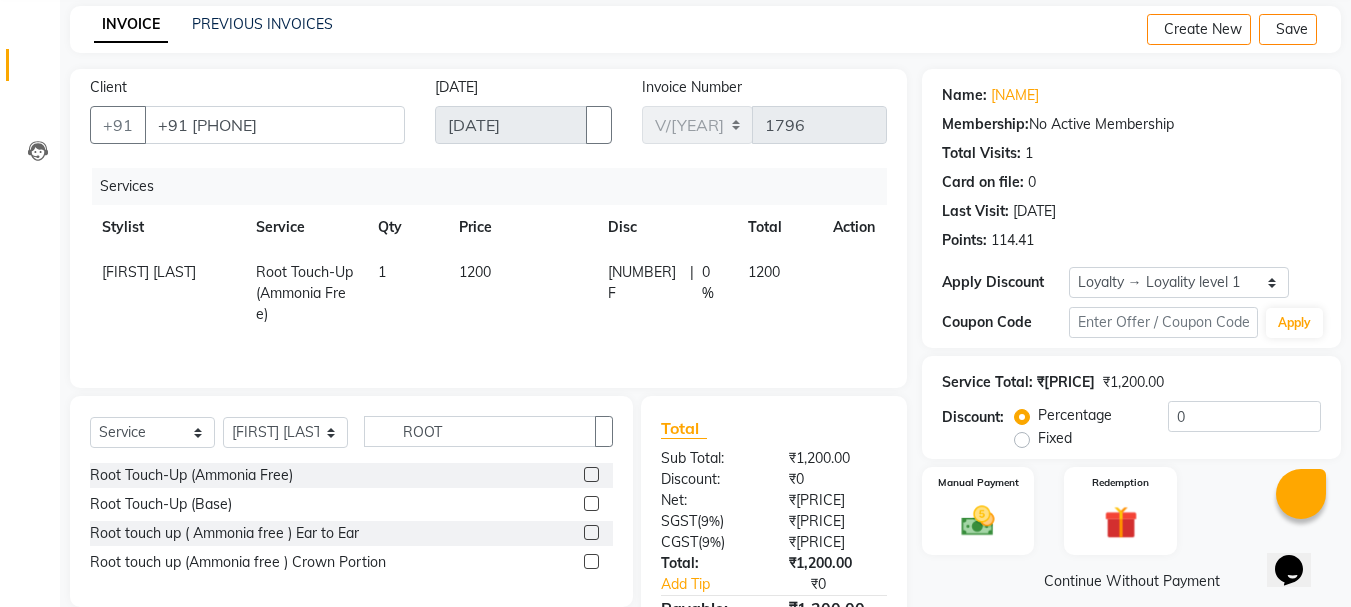 scroll, scrollTop: 193, scrollLeft: 0, axis: vertical 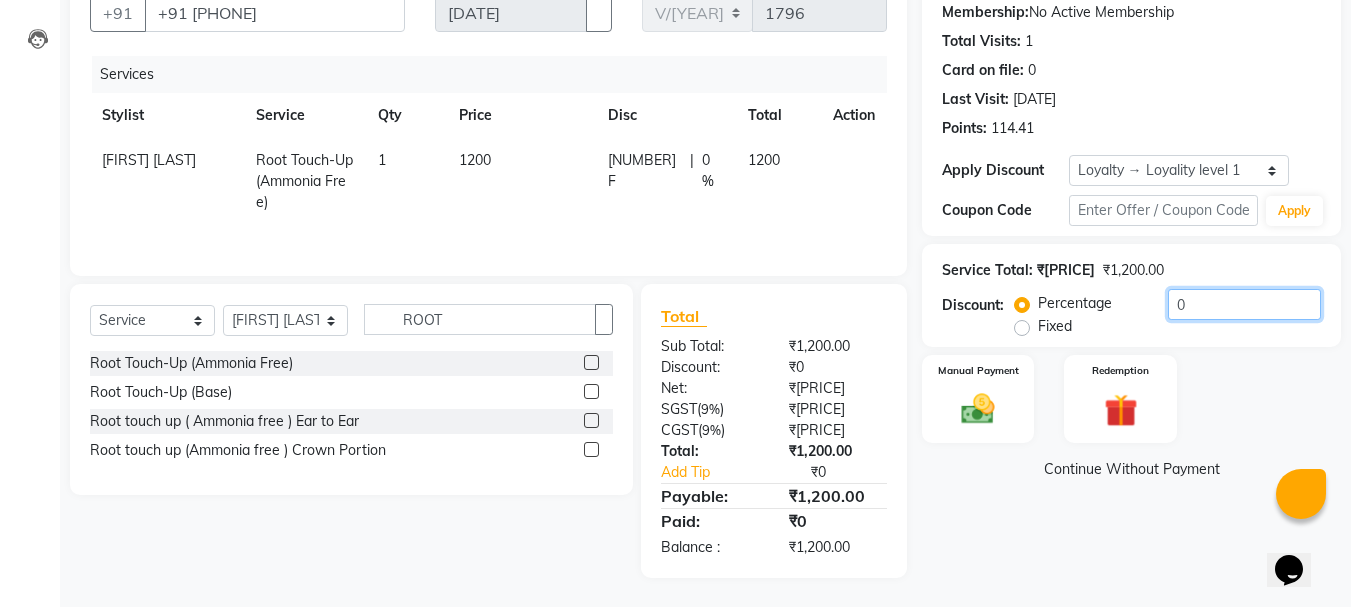 click on "0" at bounding box center [1244, 304] 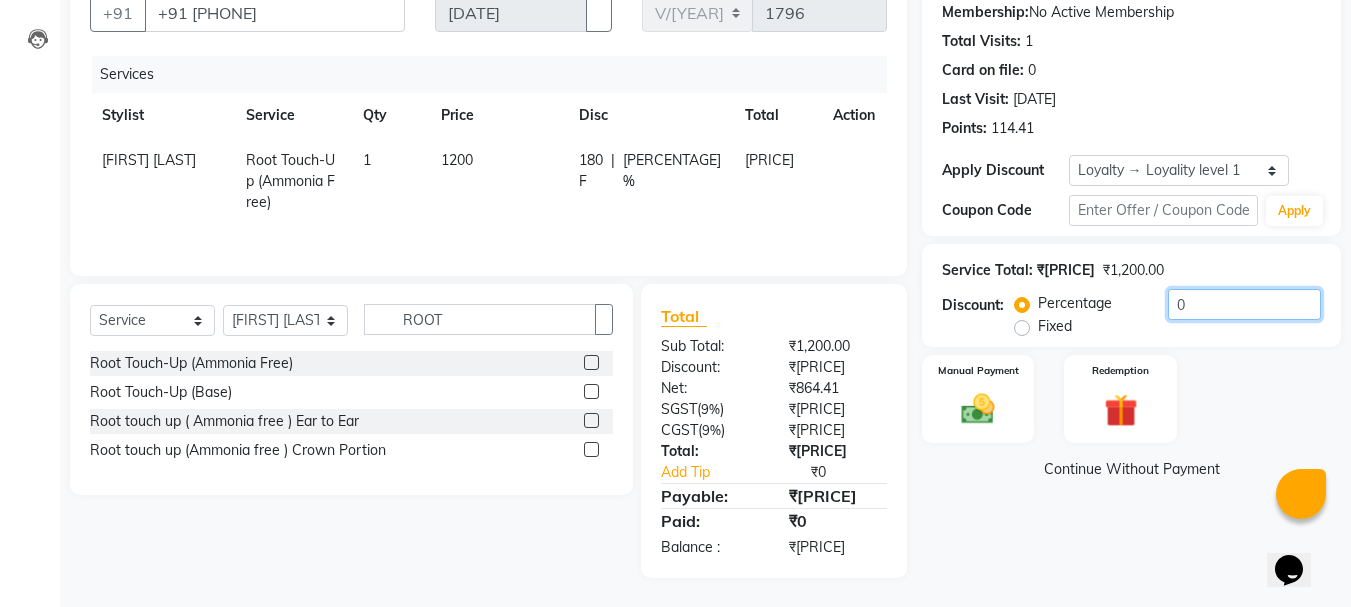 type on "[NUMBER]" 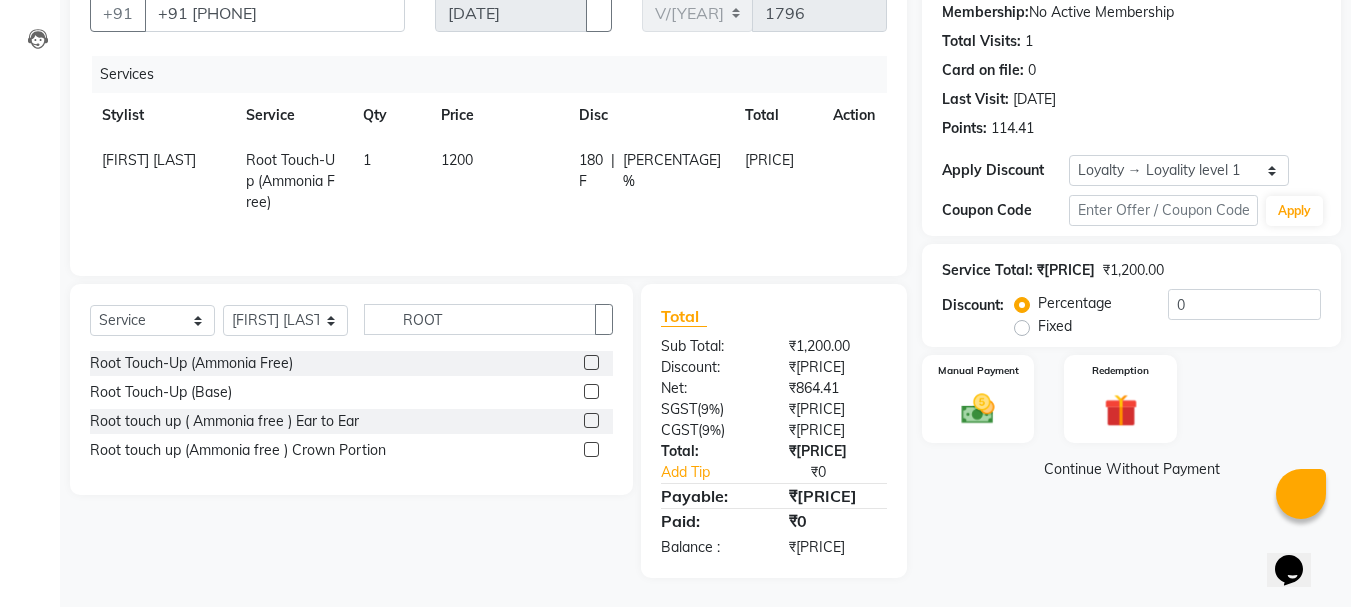 click on "Name: [NAME]  Membership:  No Active Membership  Total Visits:  [NUMBER] Card on file:  [NUMBER] Last Visit:   [DATE] Points:   [PRICE]  Apply Discount Select  Loyalty → Loyality level 1  Coupon Code Apply Service Total:  ₹[PRICE]  Discount:  Percentage   Fixed  [NUMBER] Manual Payment Redemption  Continue Without Payment" at bounding box center (1139, 267) 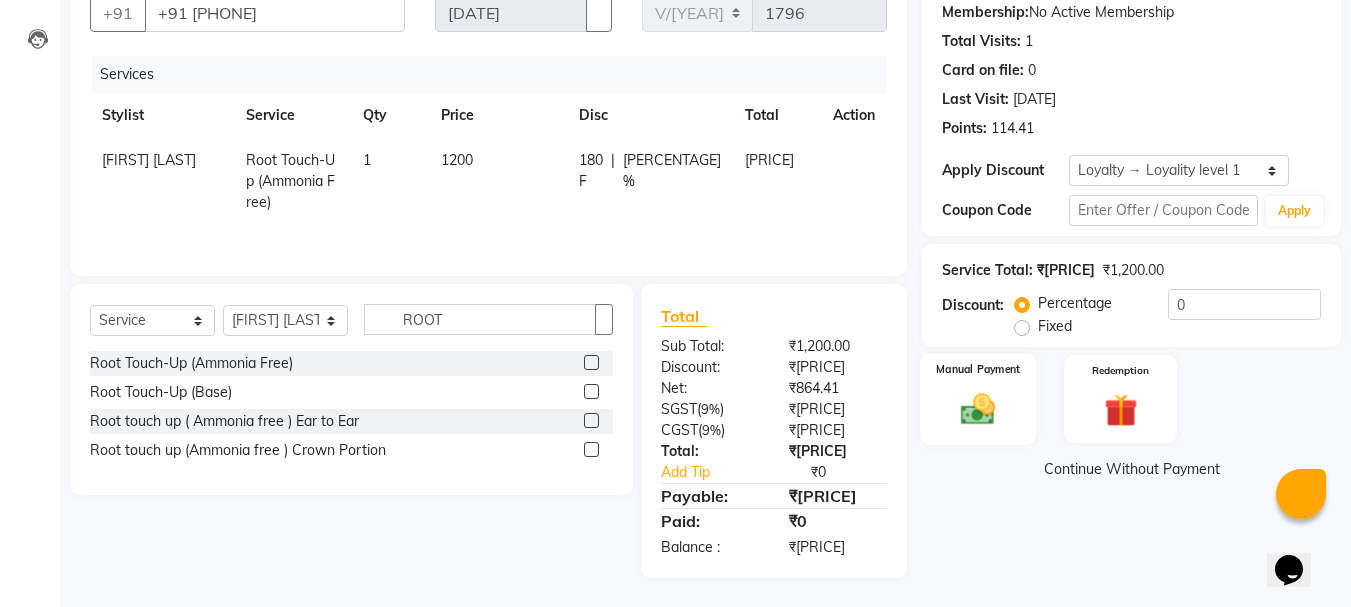 click at bounding box center (978, 409) 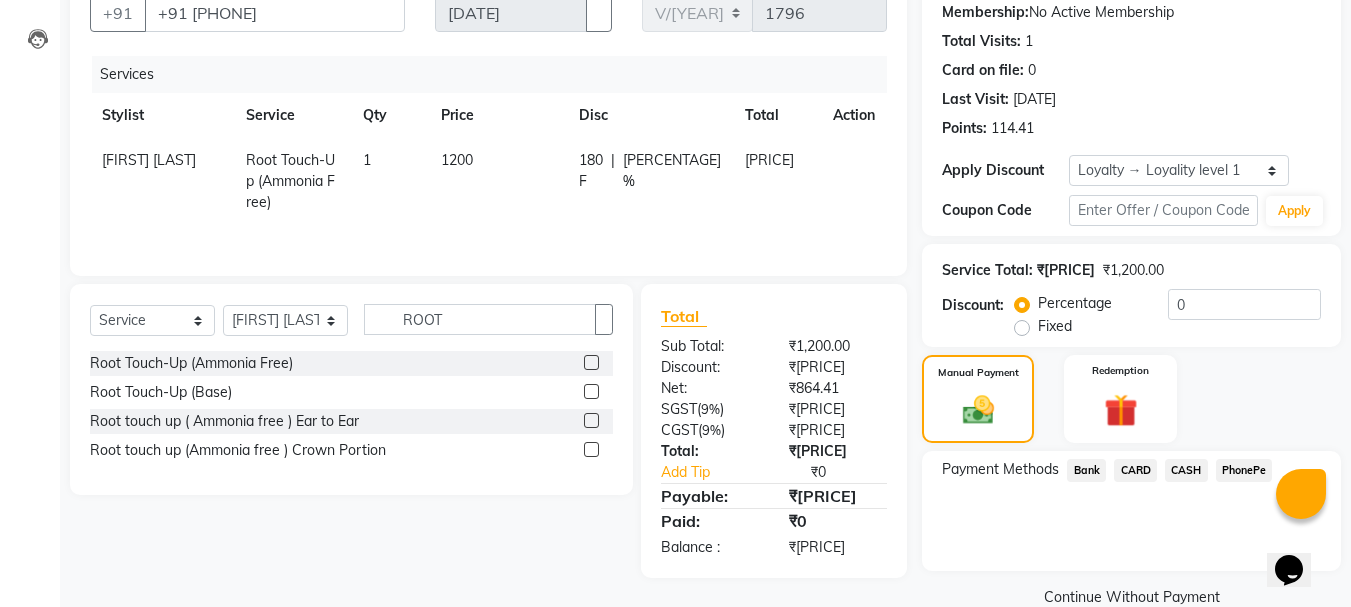 click on "PhonePe" at bounding box center (1086, 470) 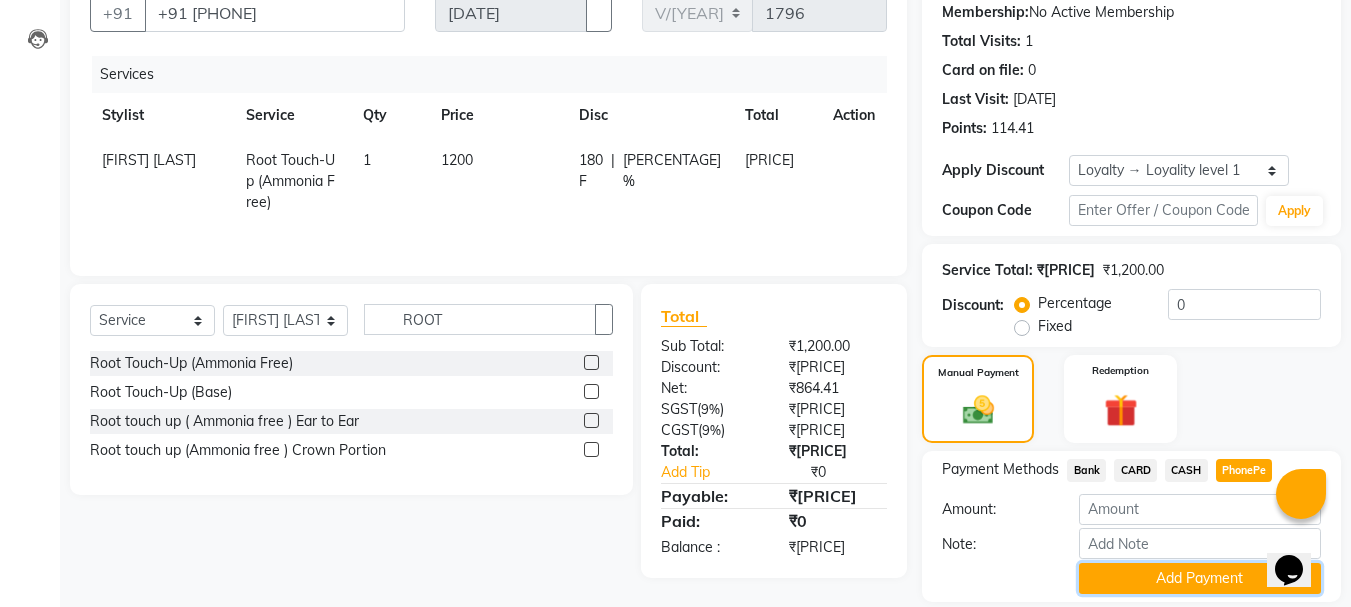 click on "Add Payment" at bounding box center (1200, 578) 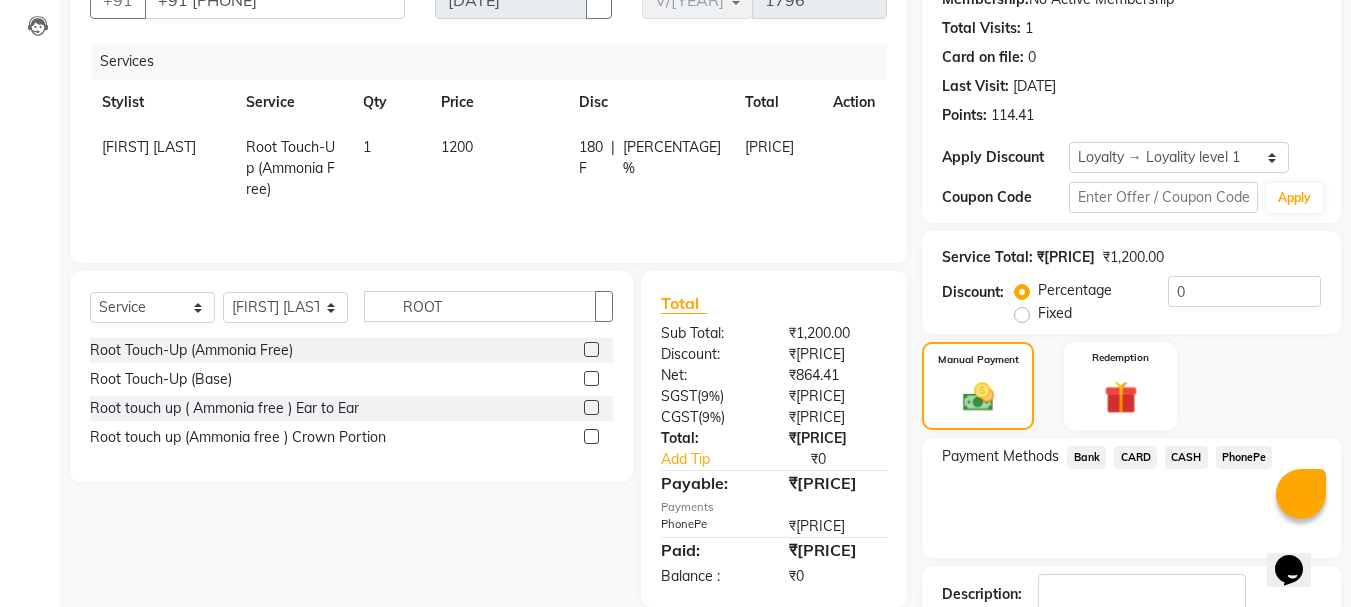 scroll, scrollTop: 355, scrollLeft: 0, axis: vertical 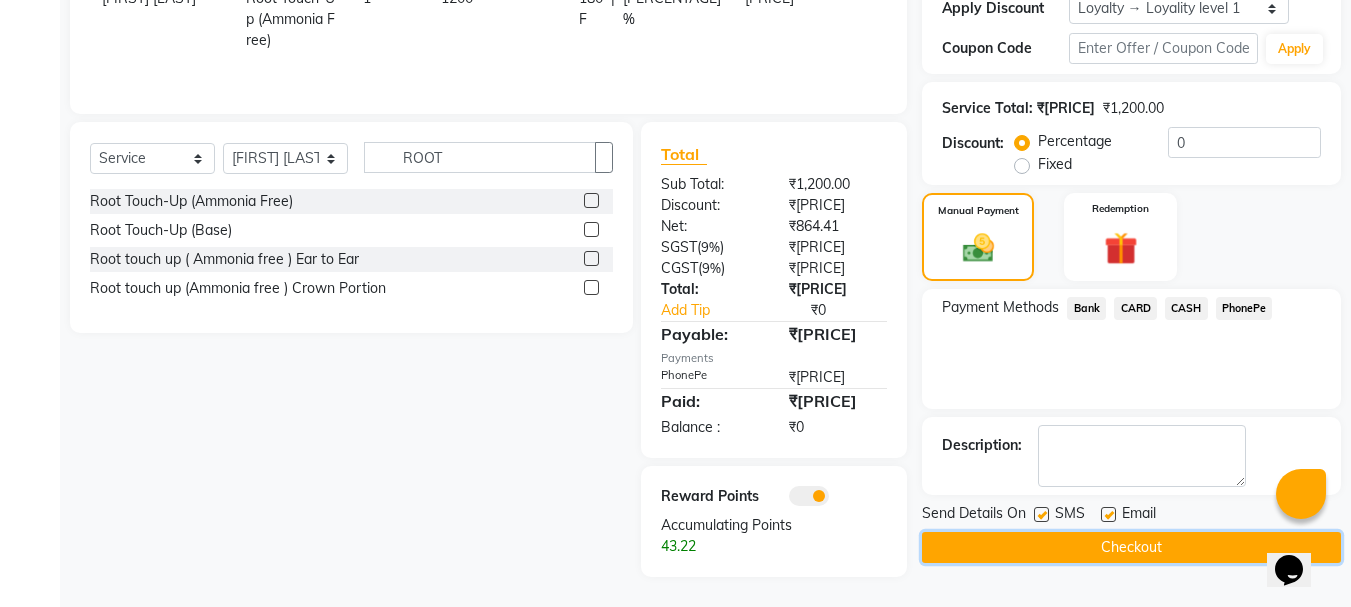 click on "Checkout" at bounding box center [1131, 547] 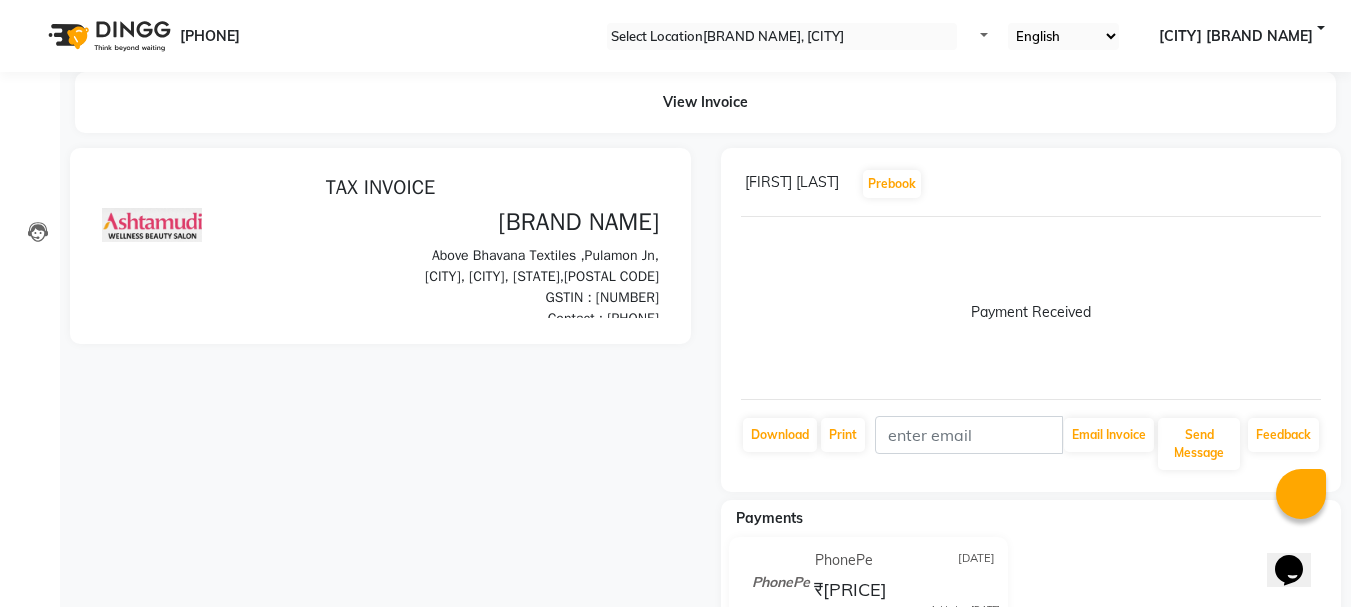 scroll, scrollTop: 0, scrollLeft: 0, axis: both 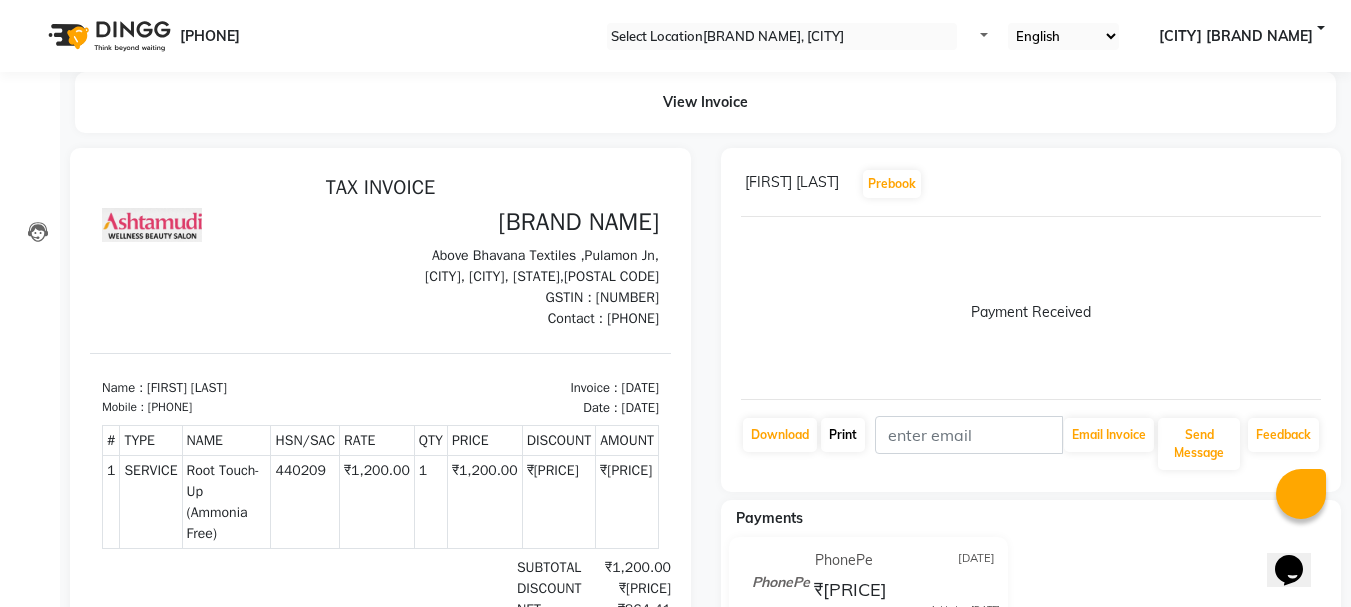 drag, startPoint x: 846, startPoint y: 451, endPoint x: 1154, endPoint y: 571, distance: 330.55106 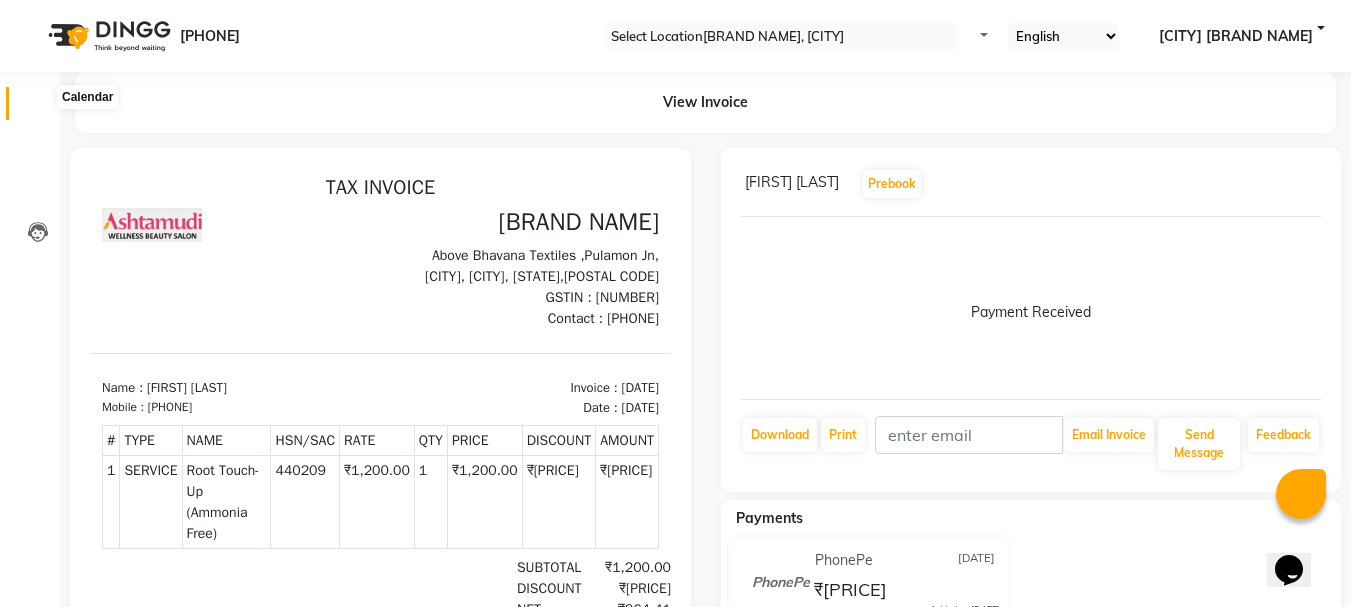 click at bounding box center [38, 108] 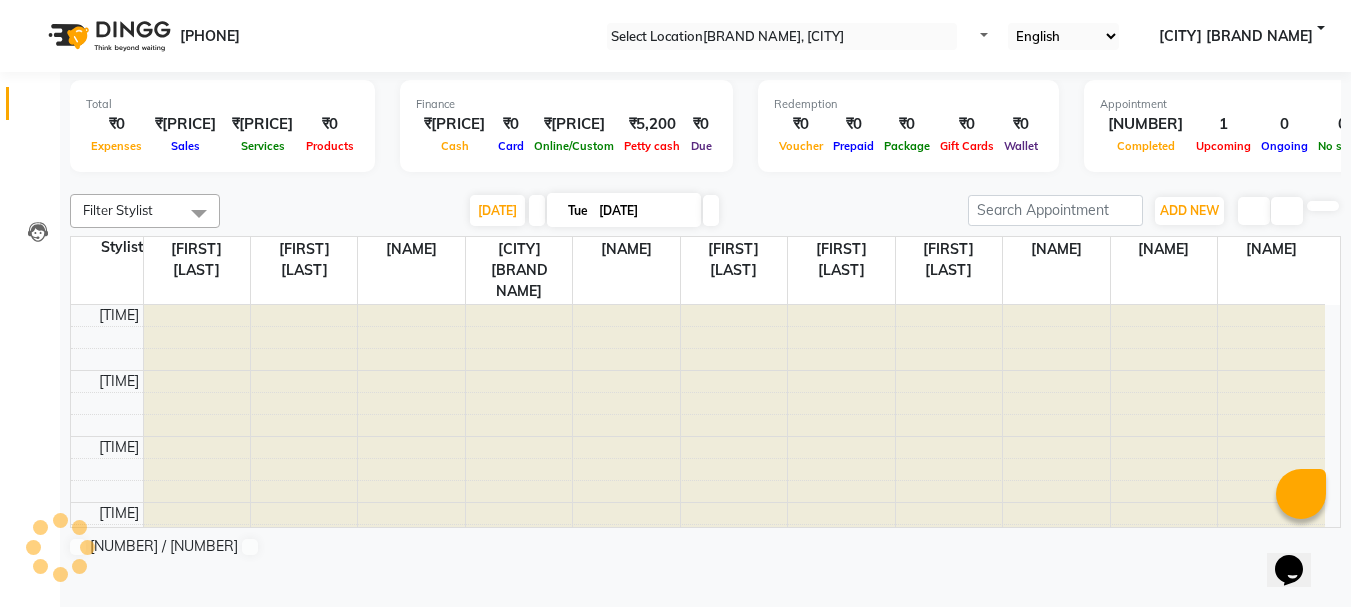 scroll, scrollTop: 1585, scrollLeft: 0, axis: vertical 